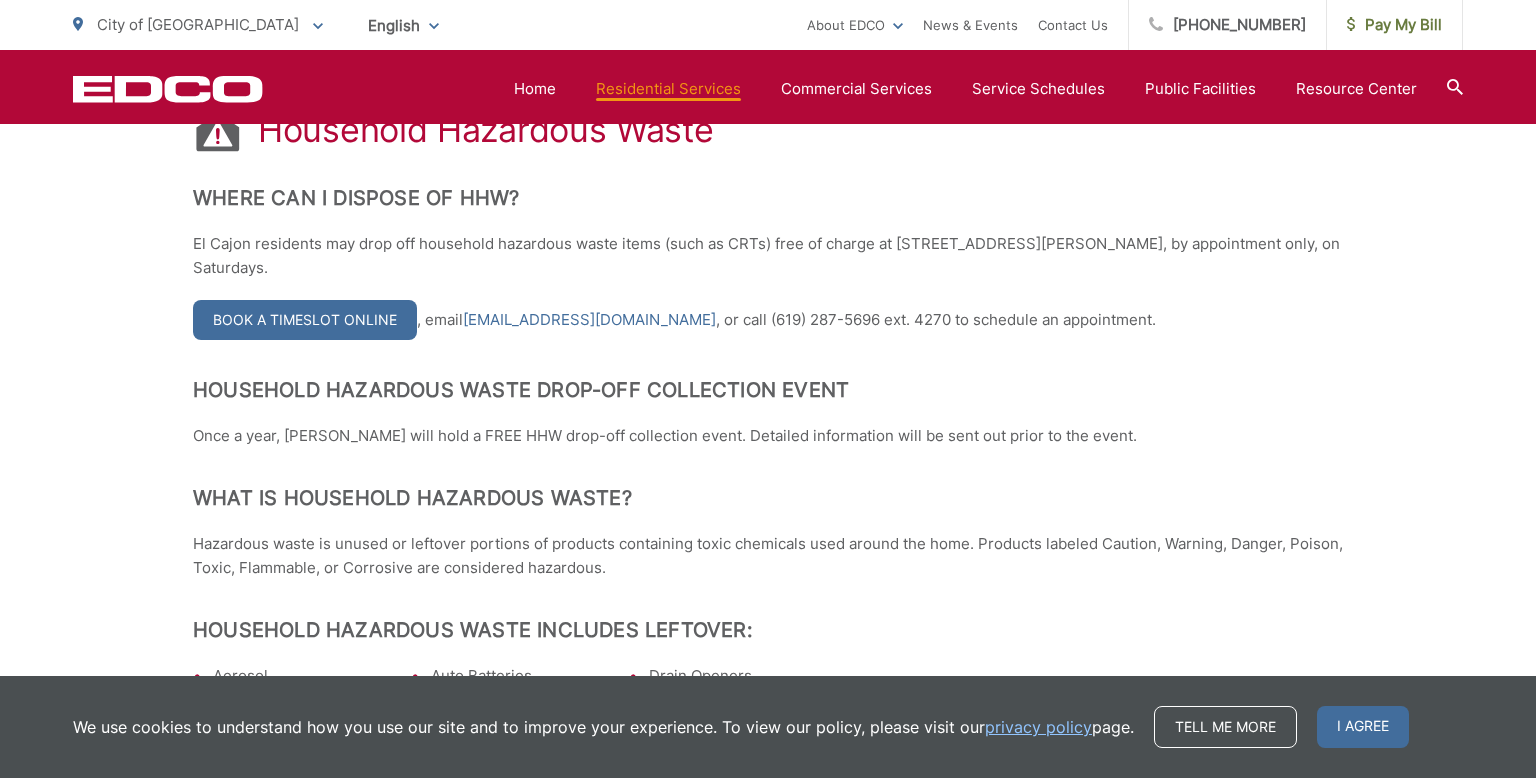 scroll, scrollTop: 416, scrollLeft: 0, axis: vertical 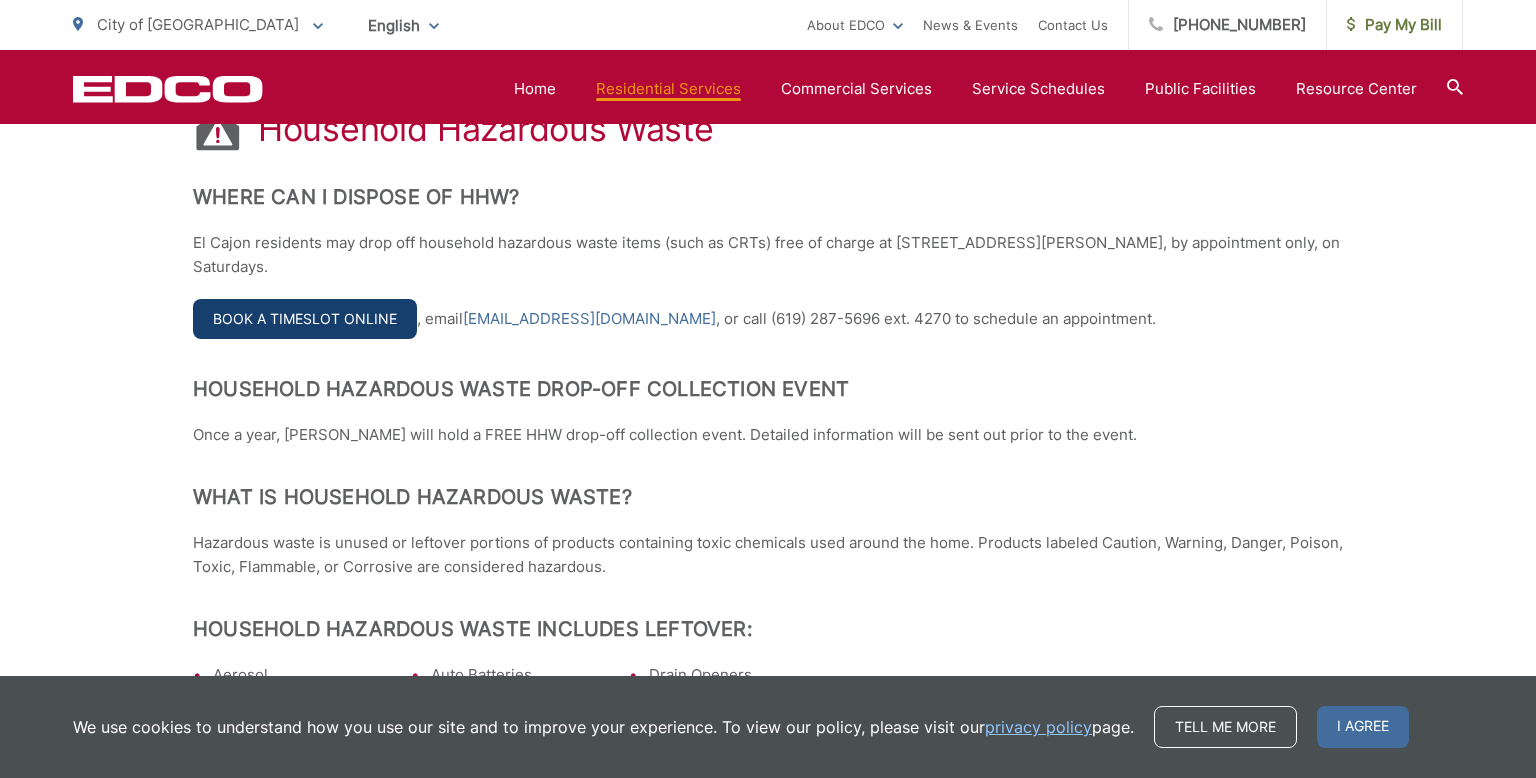click on "Book a Timeslot Online" at bounding box center (305, 319) 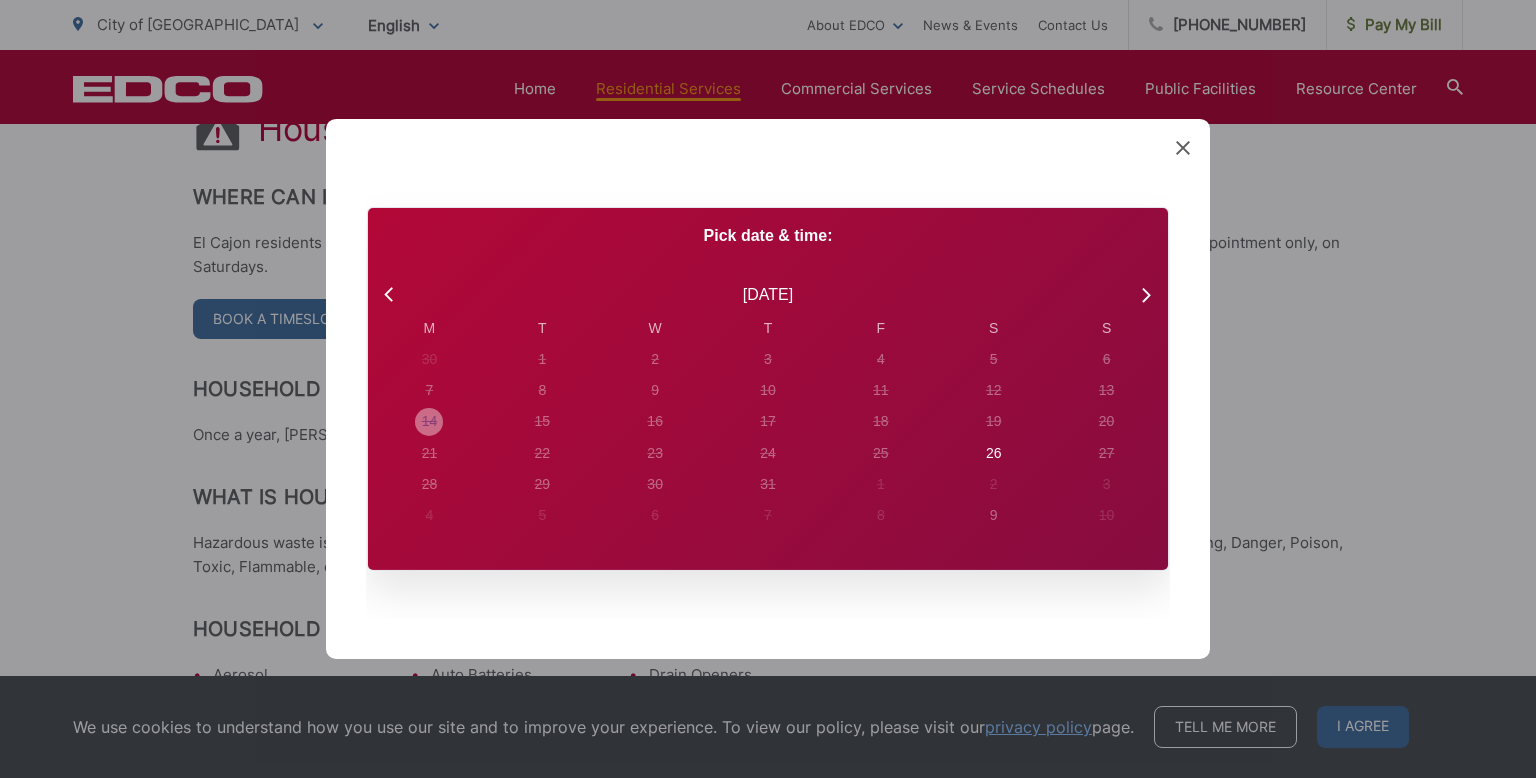 click on "14" at bounding box center [430, 359] 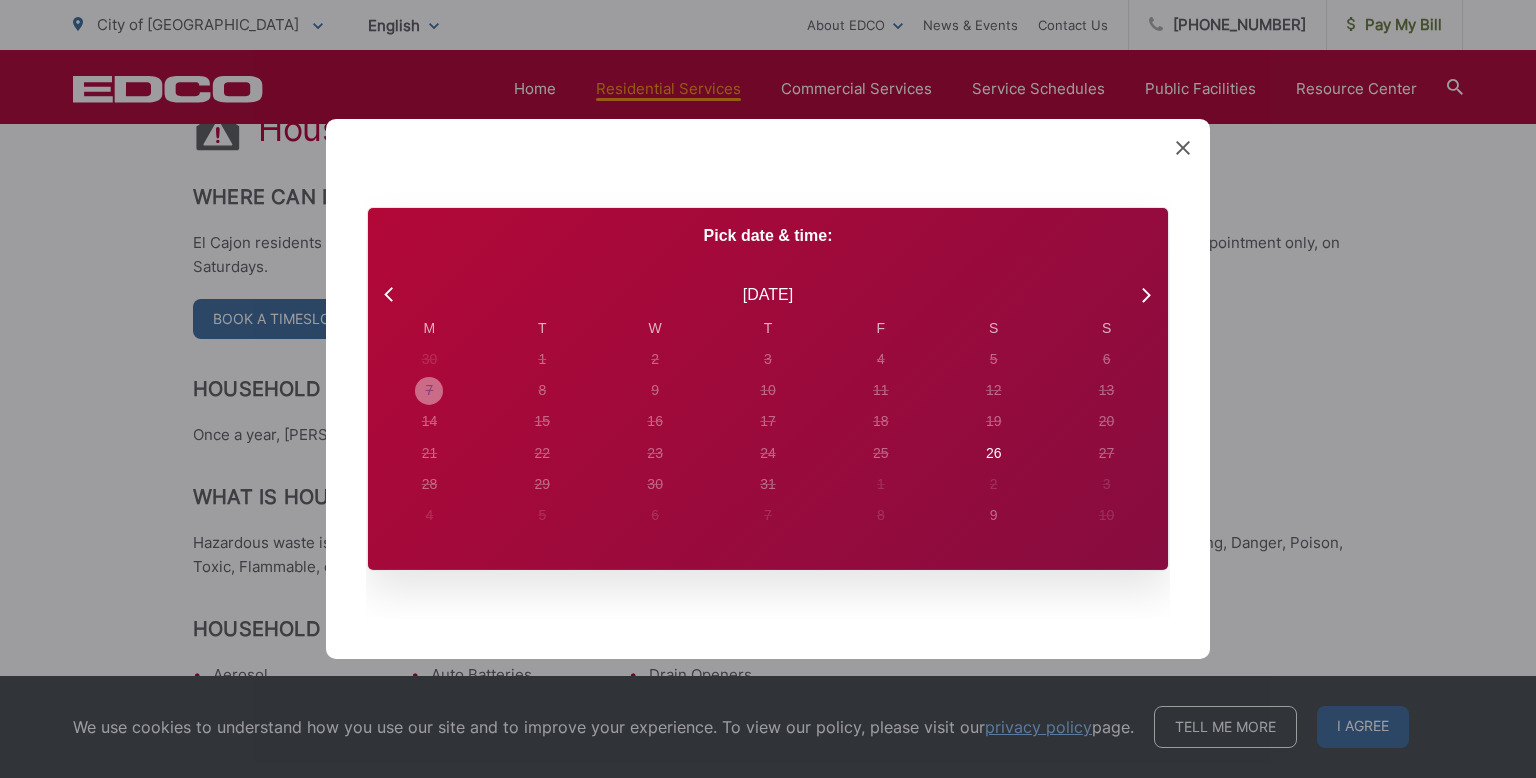 click on "7" at bounding box center (430, 359) 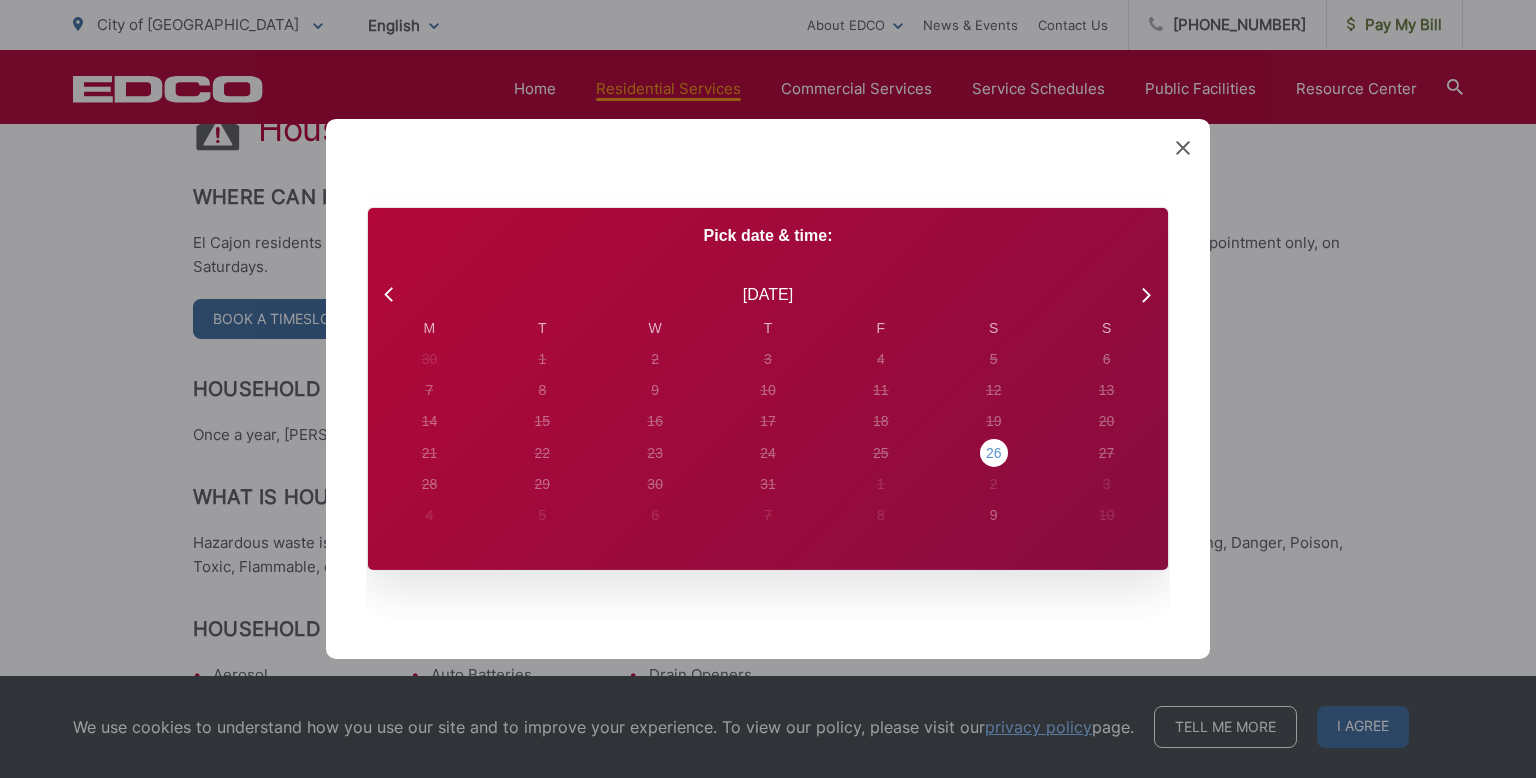 click on "26" at bounding box center (430, 359) 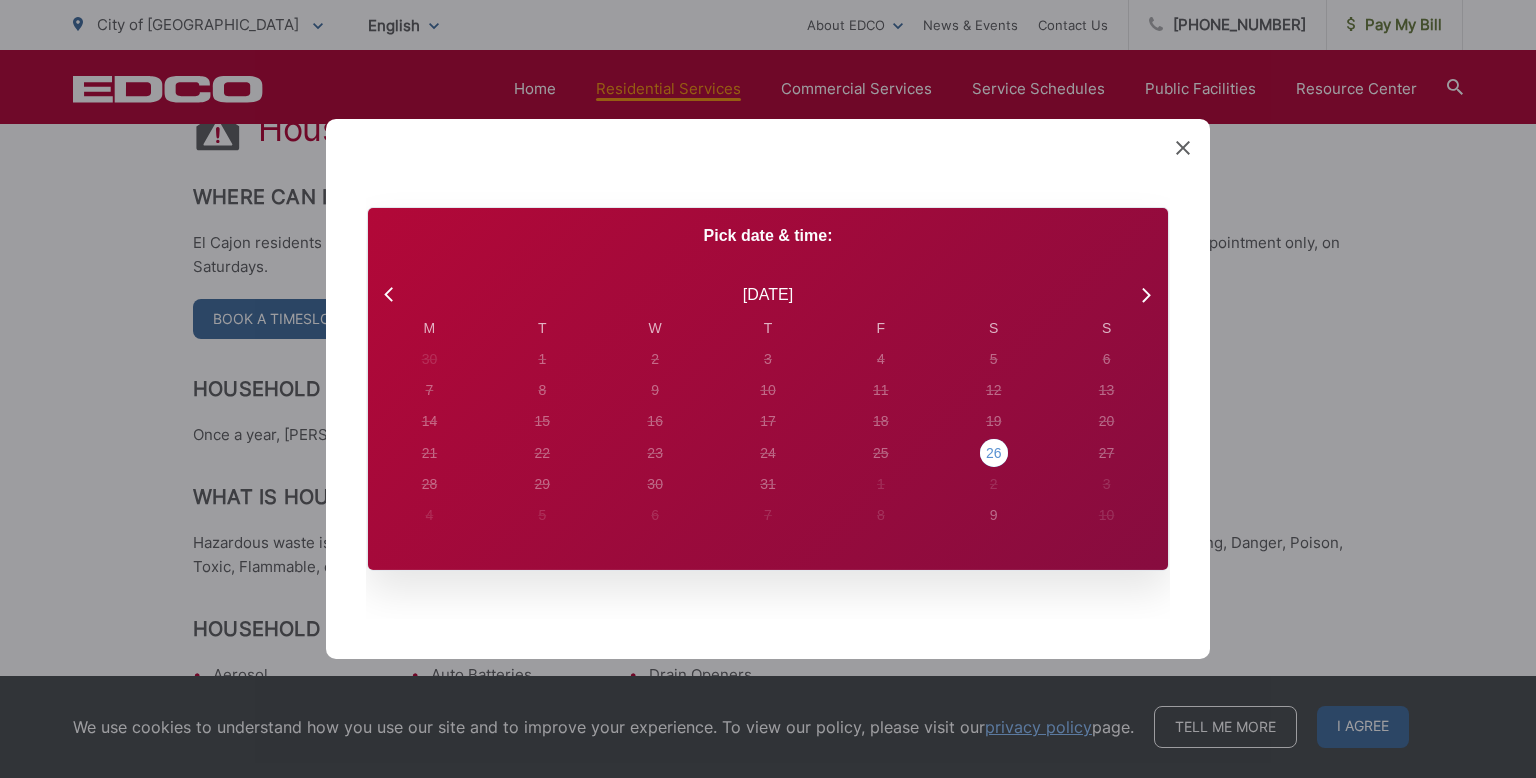 radio on "true" 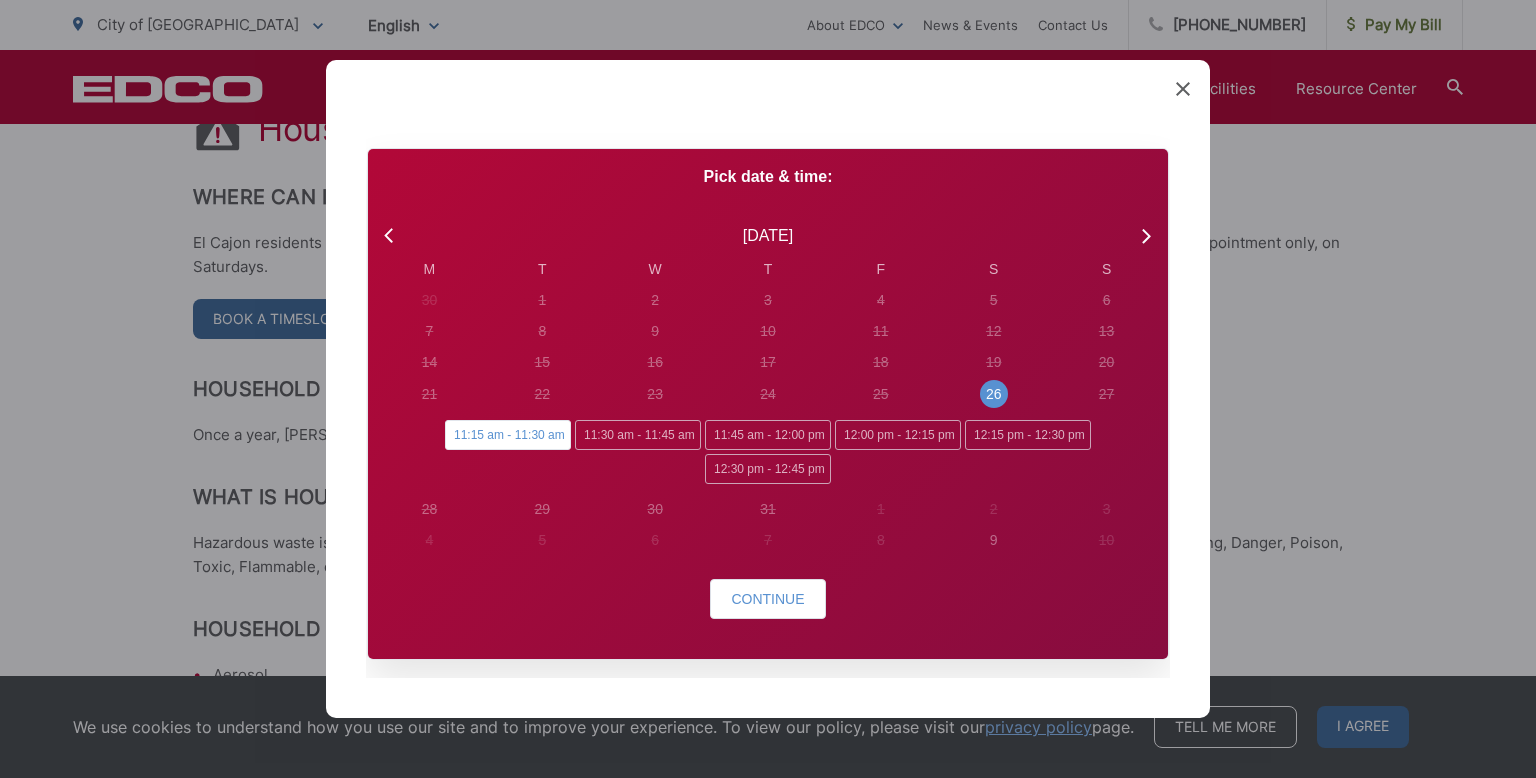 click on "11:15 am - 11:30 am" at bounding box center [508, 435] 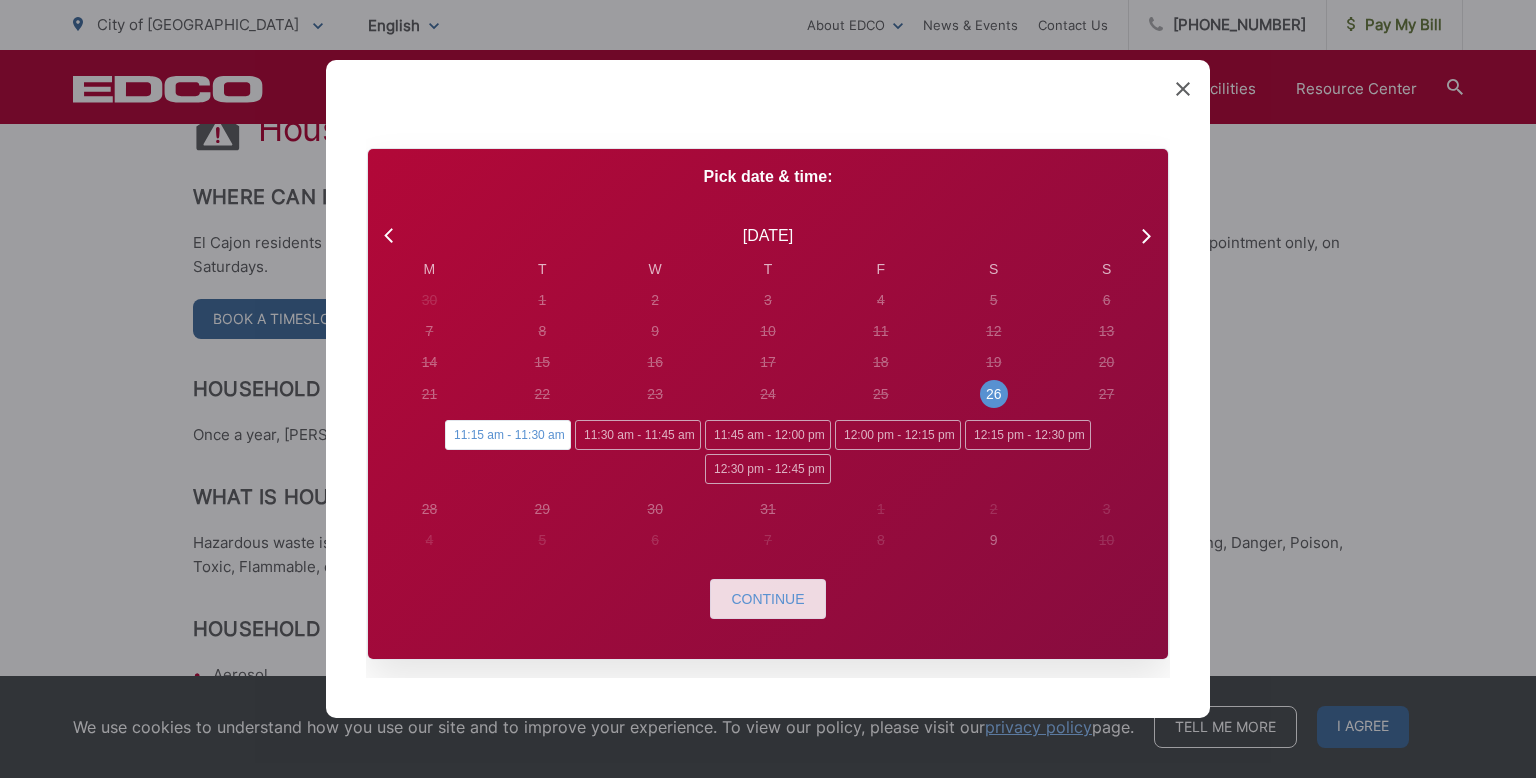 click on "Continue" at bounding box center (767, 599) 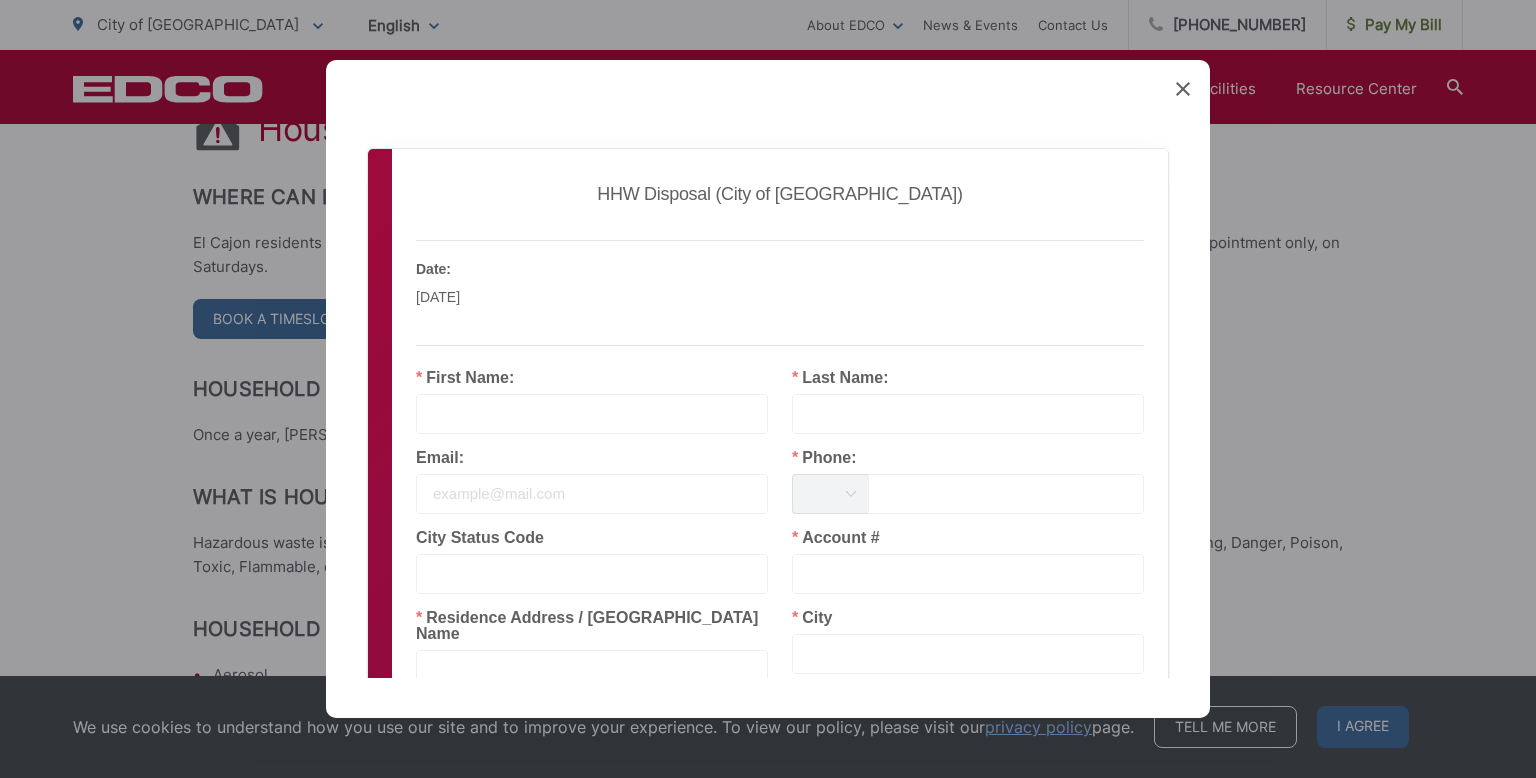 click on "Employee:
El Cajon HHW
Date:
July 26, 2025
Local Time:
11:15 am" at bounding box center [780, 305] 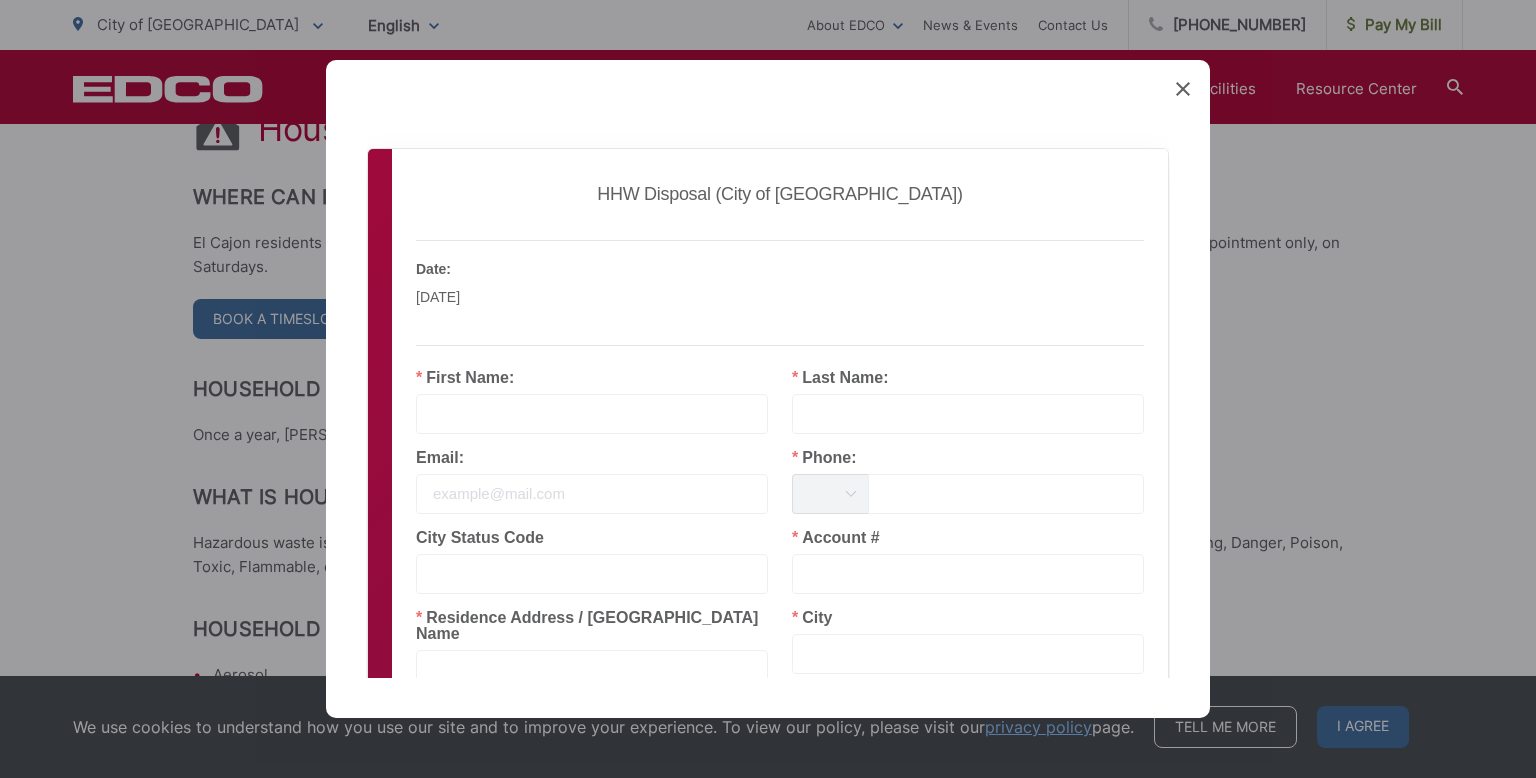type on "gary" 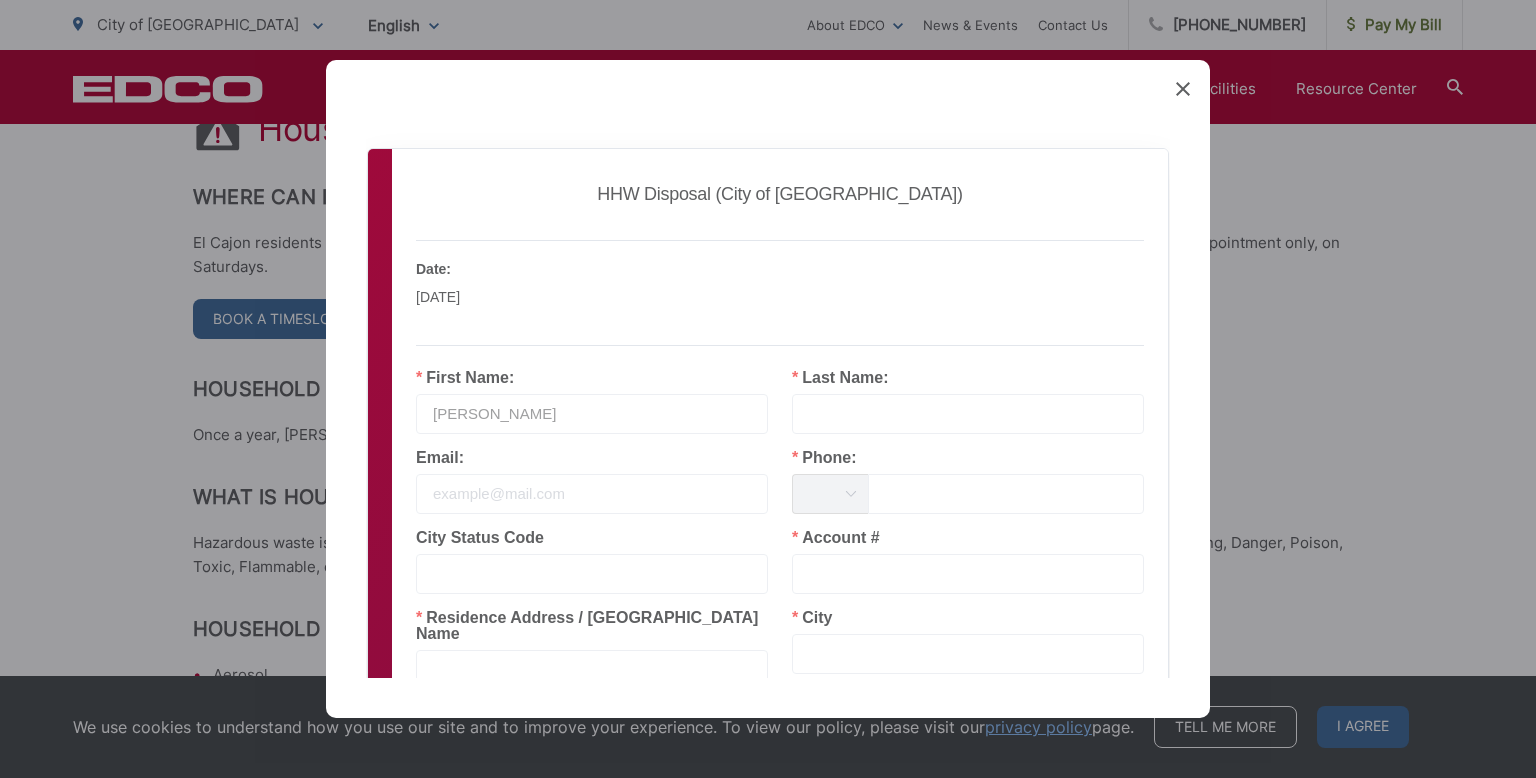 type on "giardina" 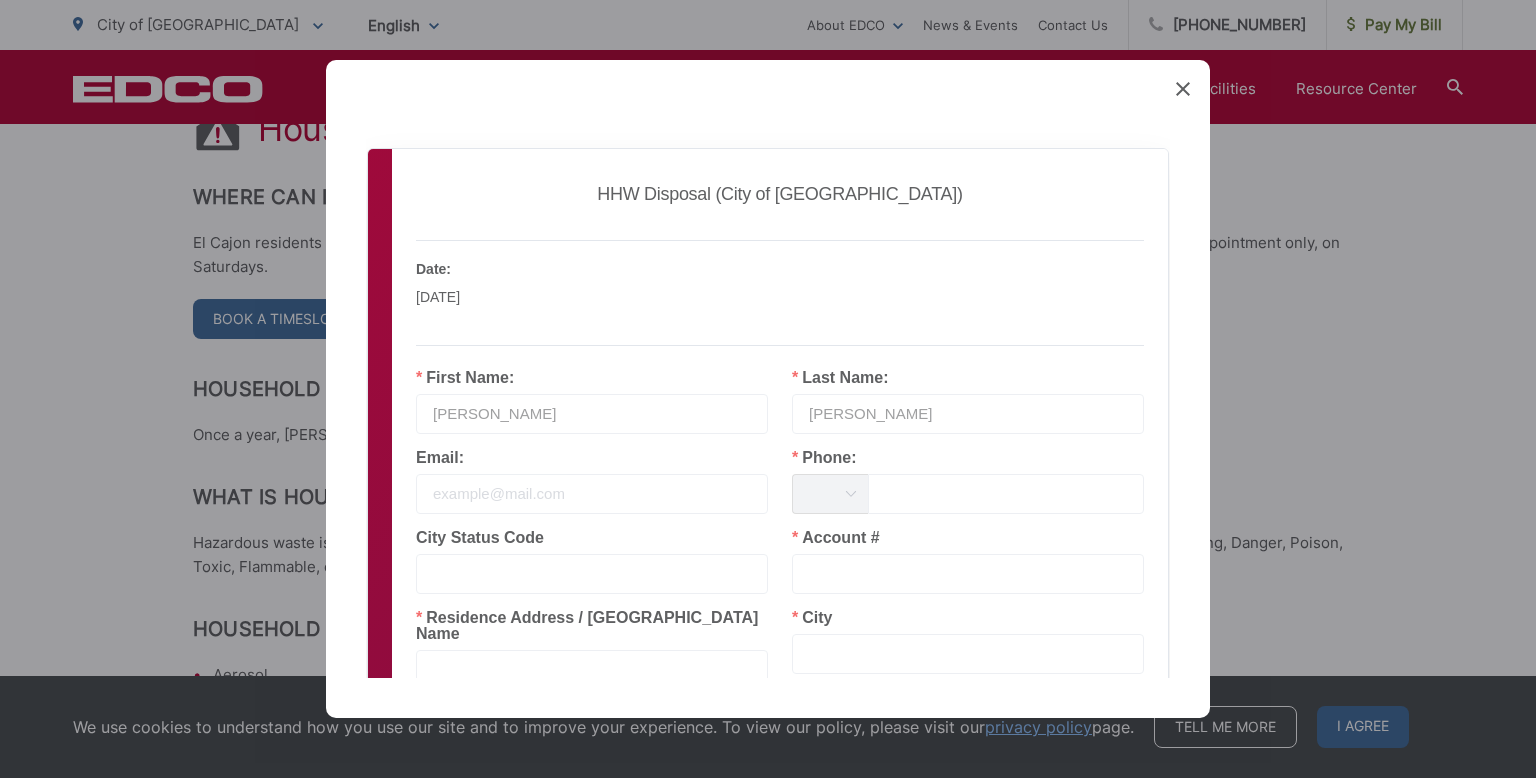 type on "aerovan@pacbell.net" 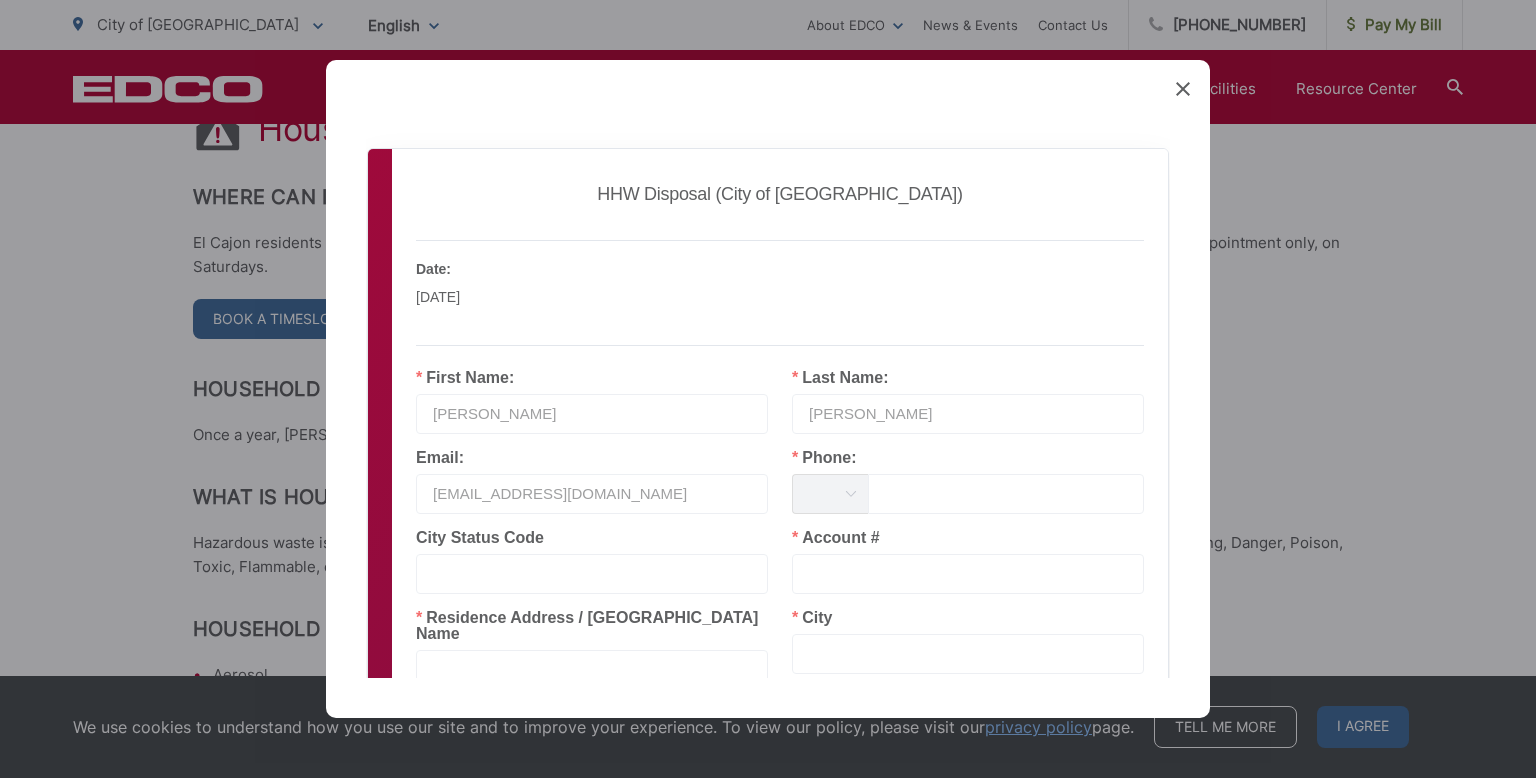 type on "El Cajon" 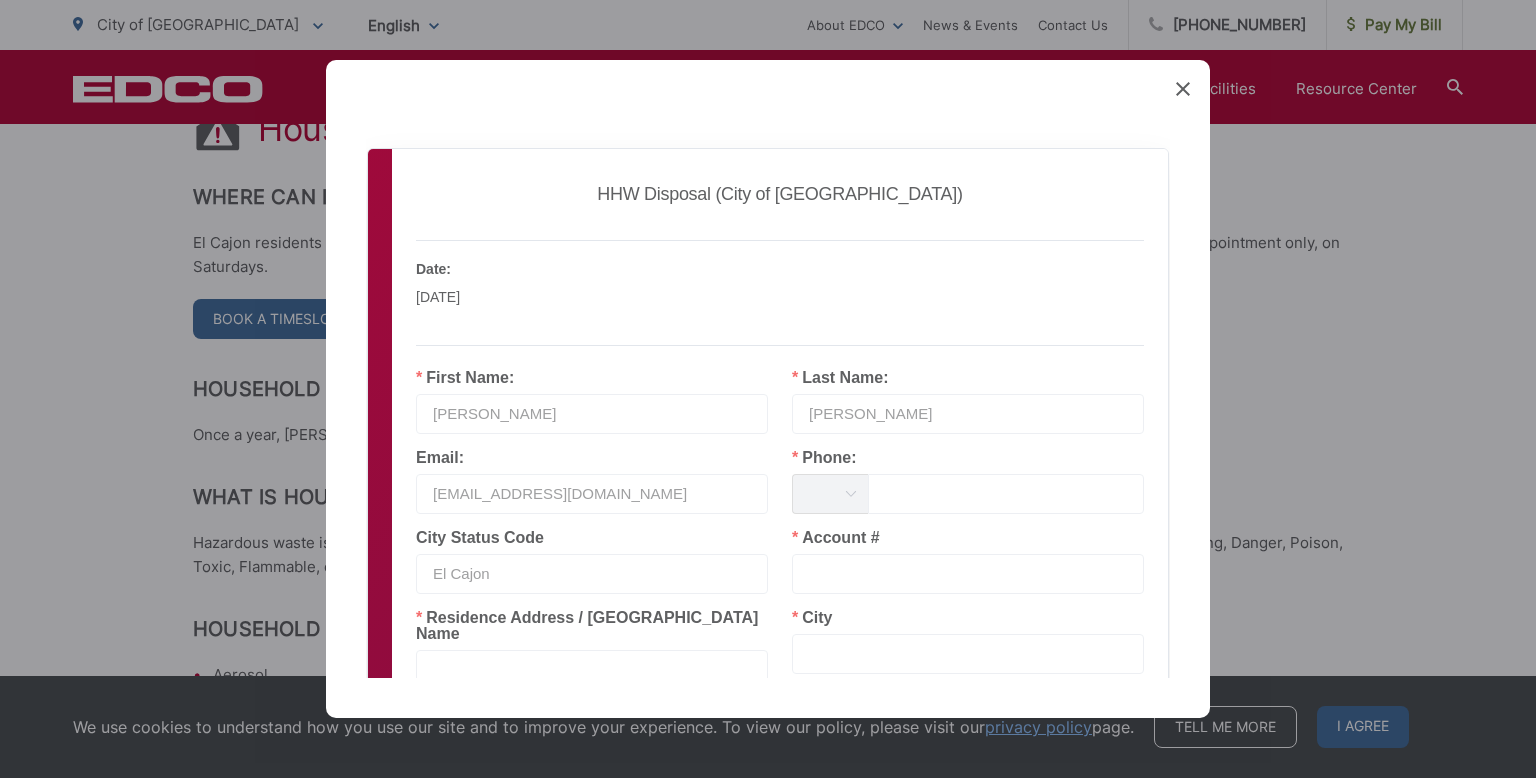click at bounding box center [830, 494] 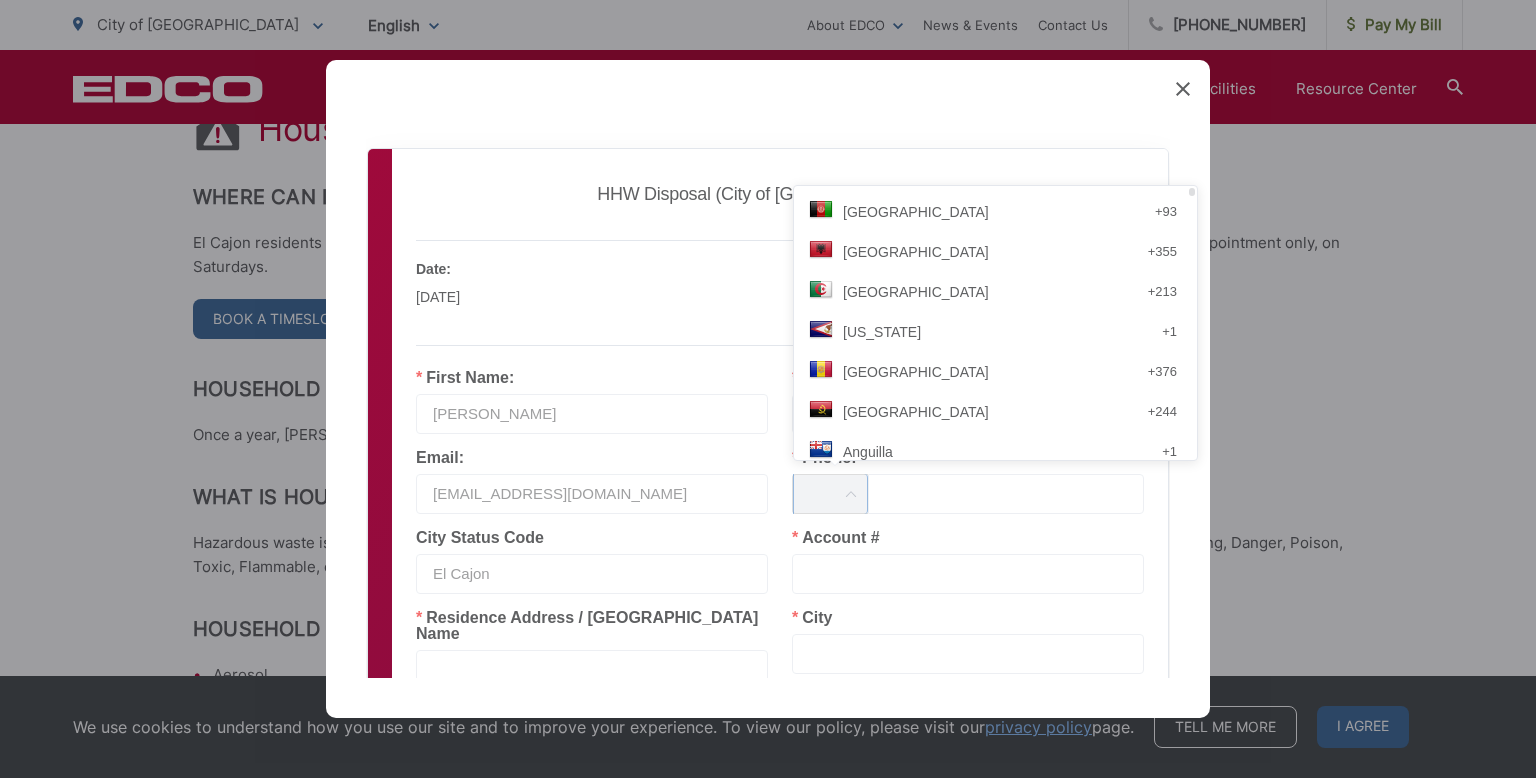 click at bounding box center (1006, 494) 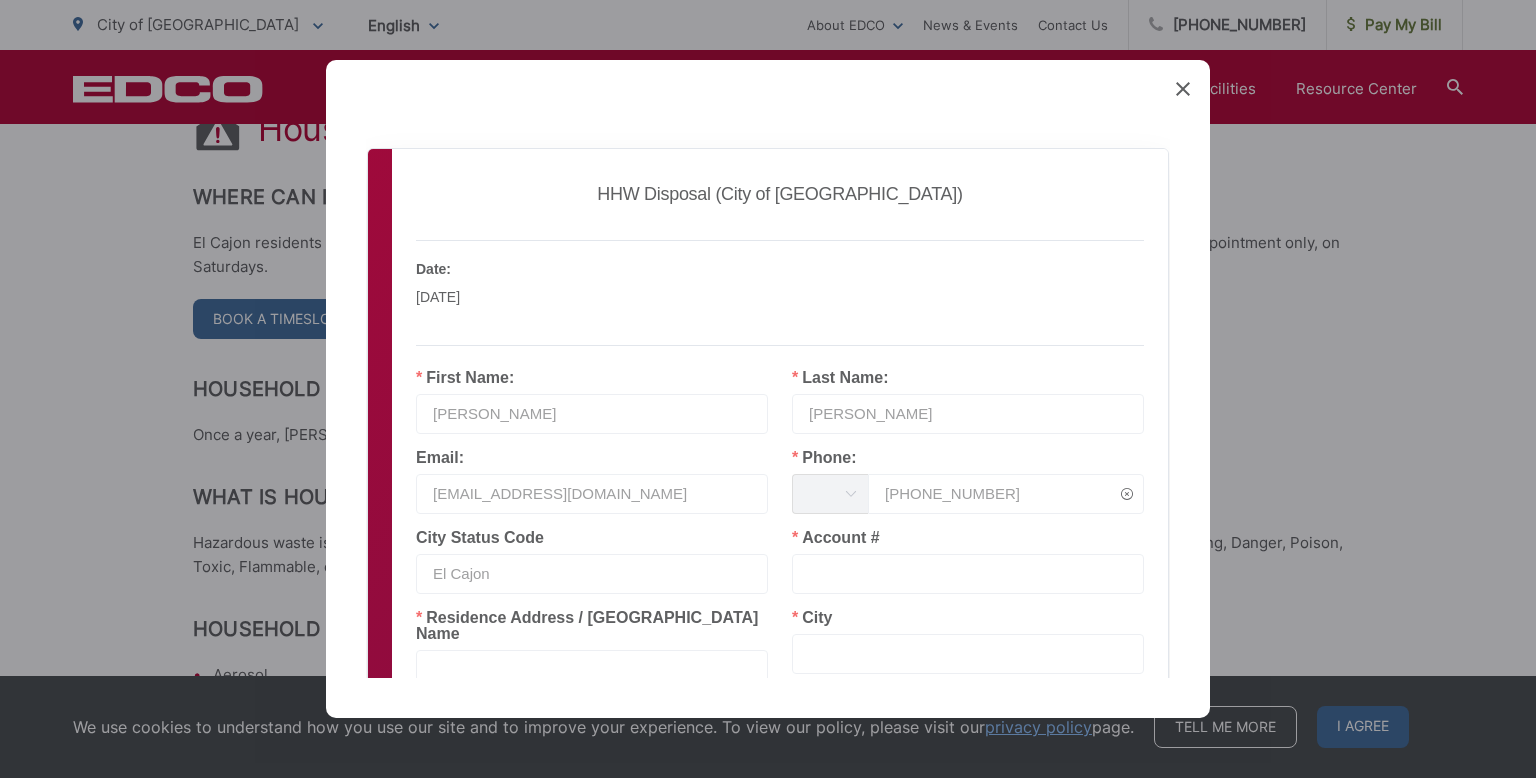 type on "619 9817317" 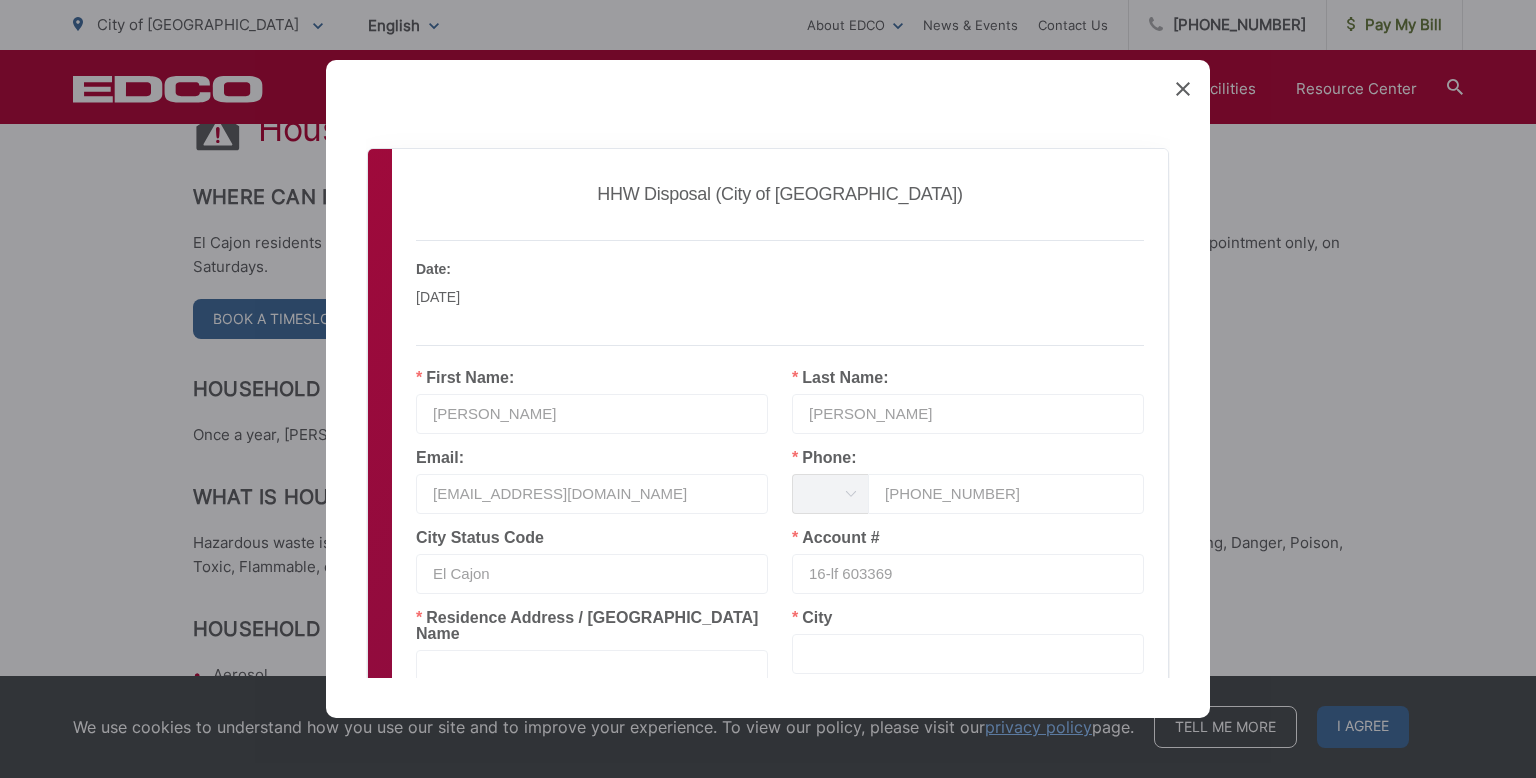 type on "16-lf 603369" 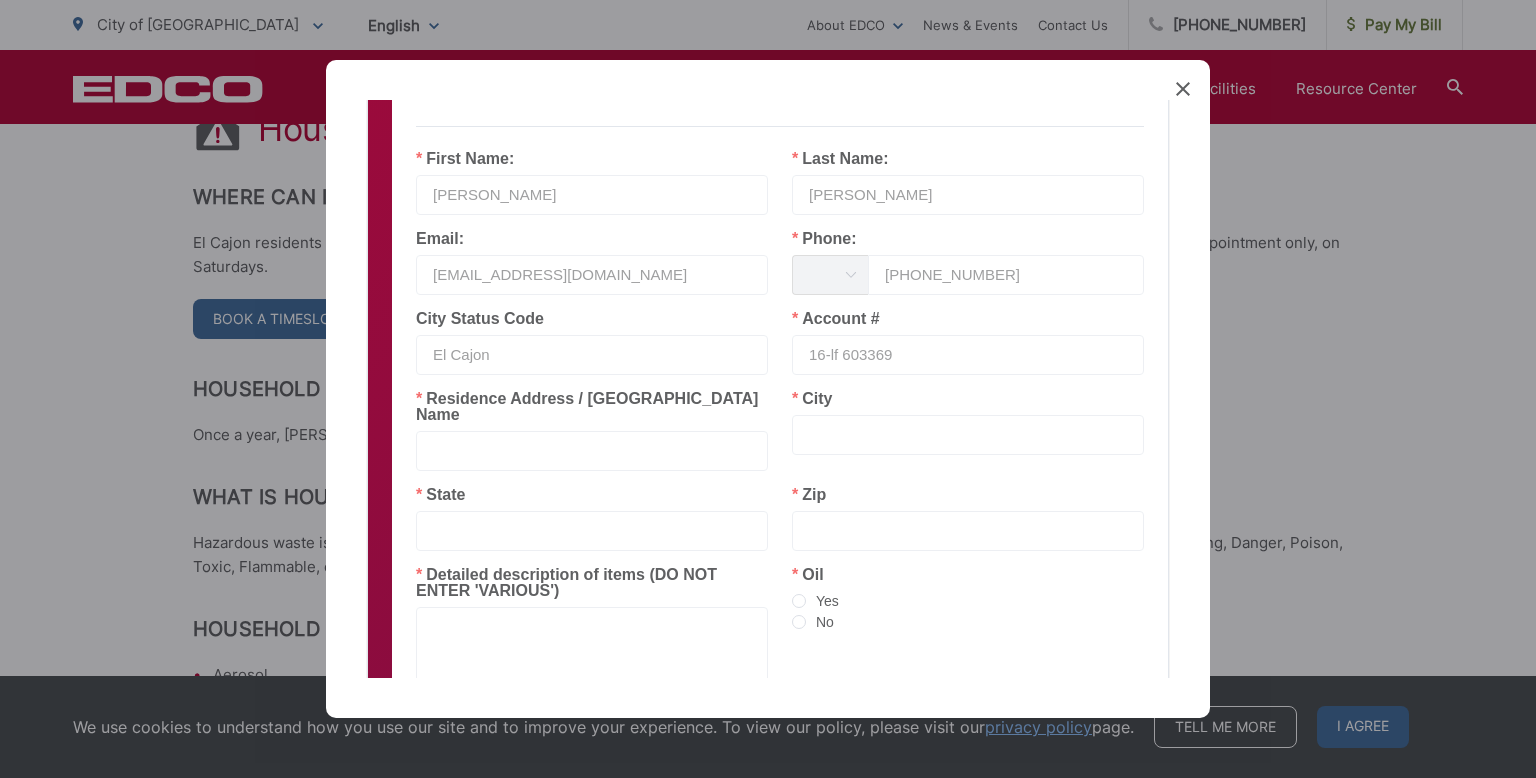 scroll, scrollTop: 230, scrollLeft: 0, axis: vertical 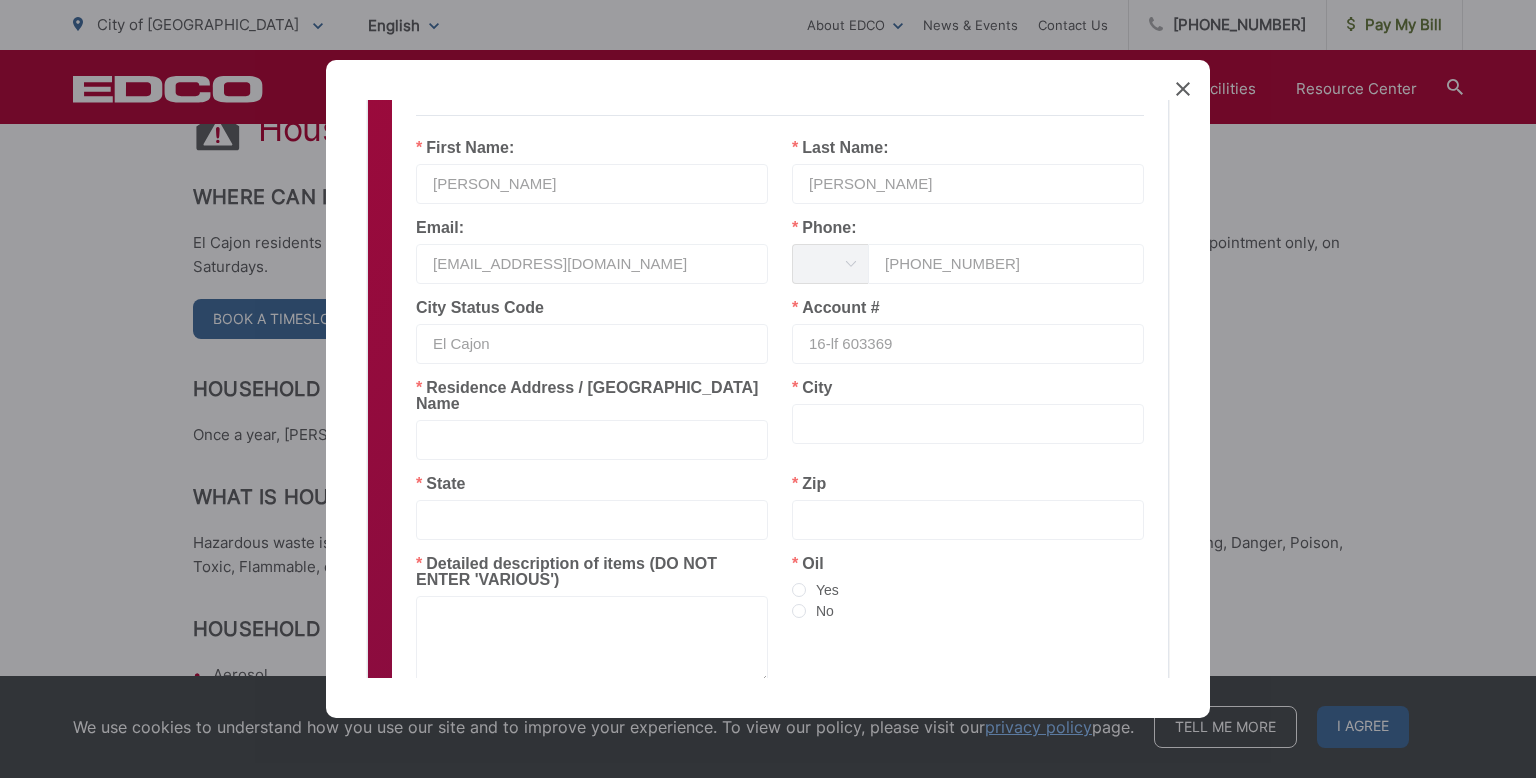 type on "El Cajon" 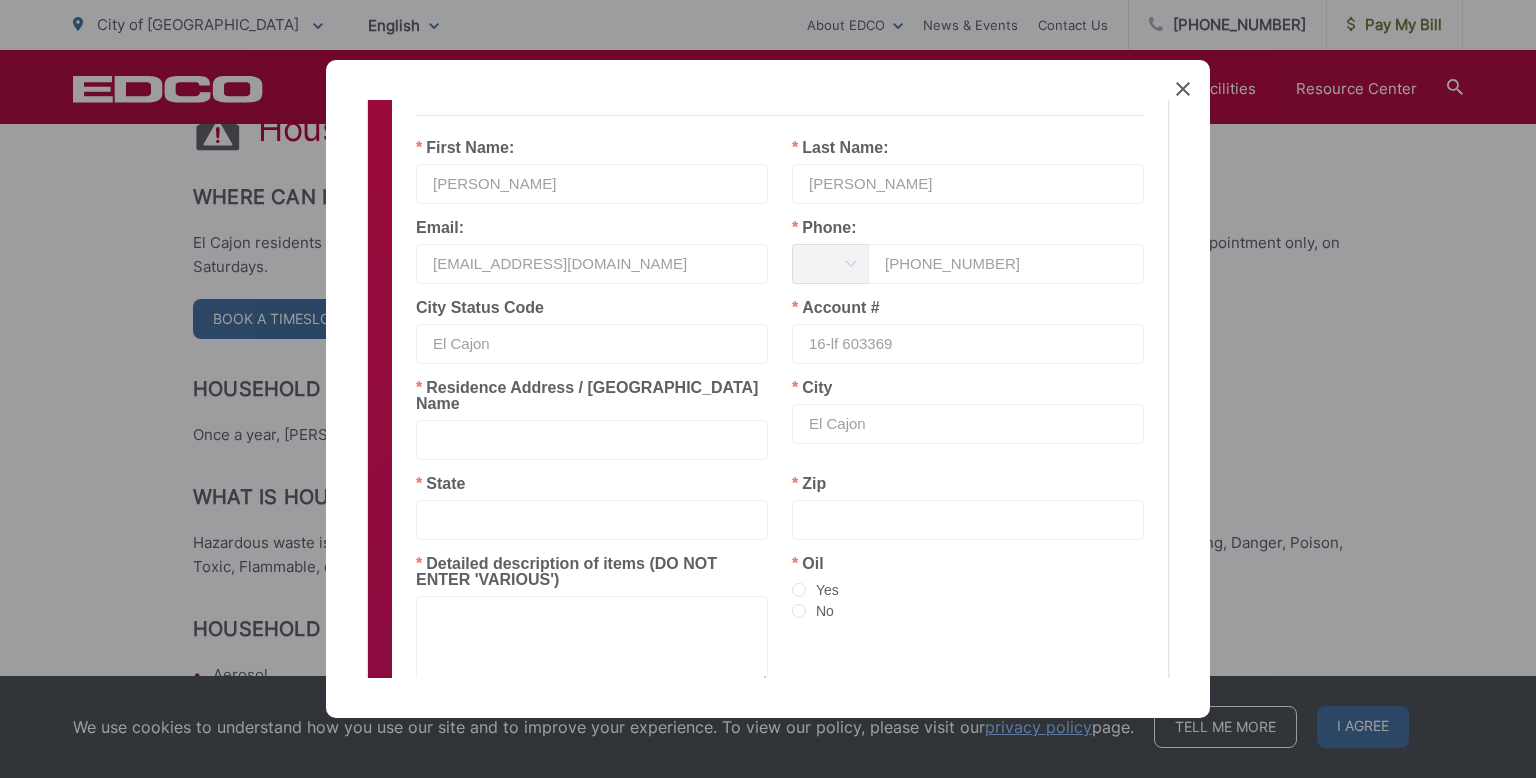 type on "CA" 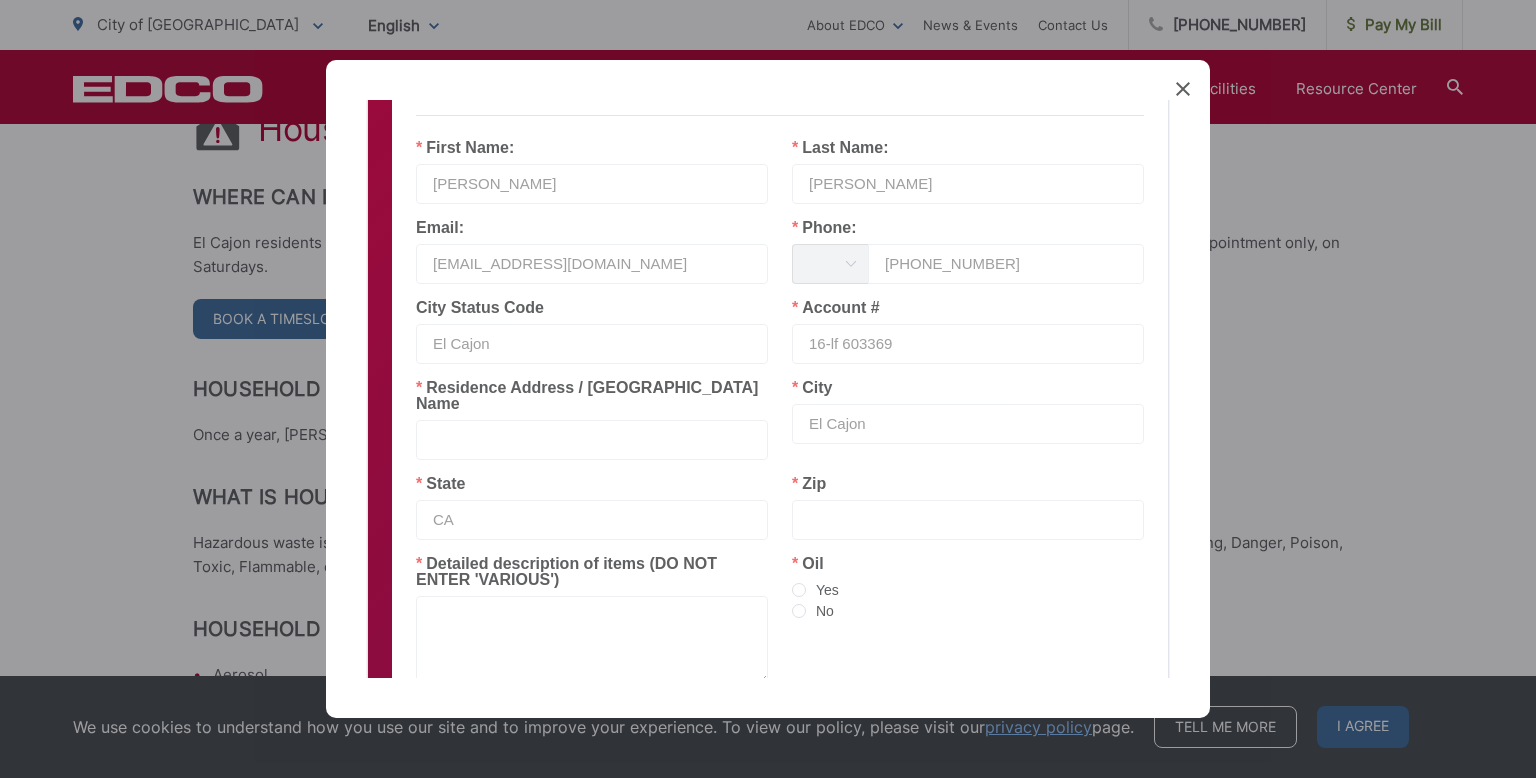 type on "92019" 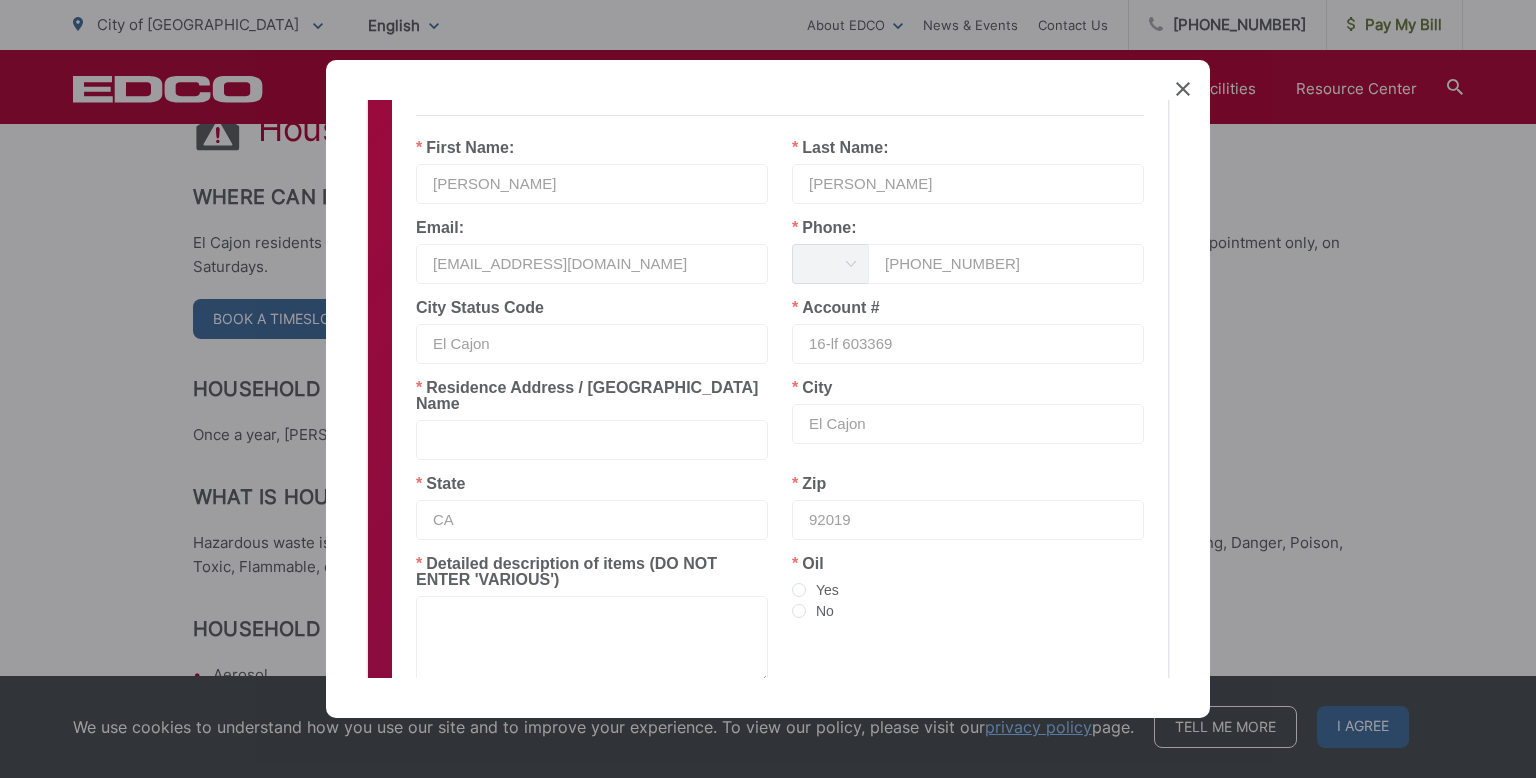 click at bounding box center (592, 440) 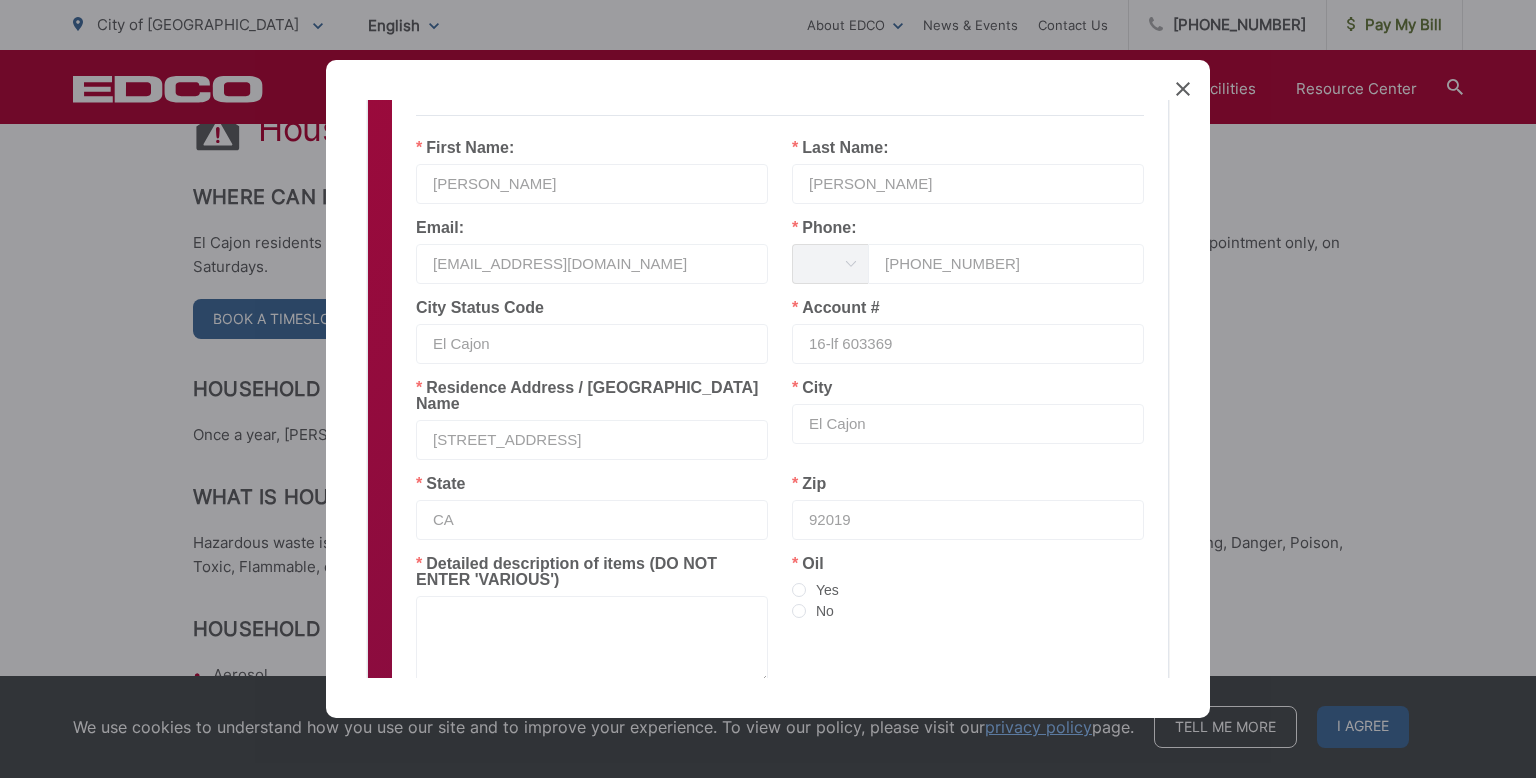 type on "1519 Condor ave" 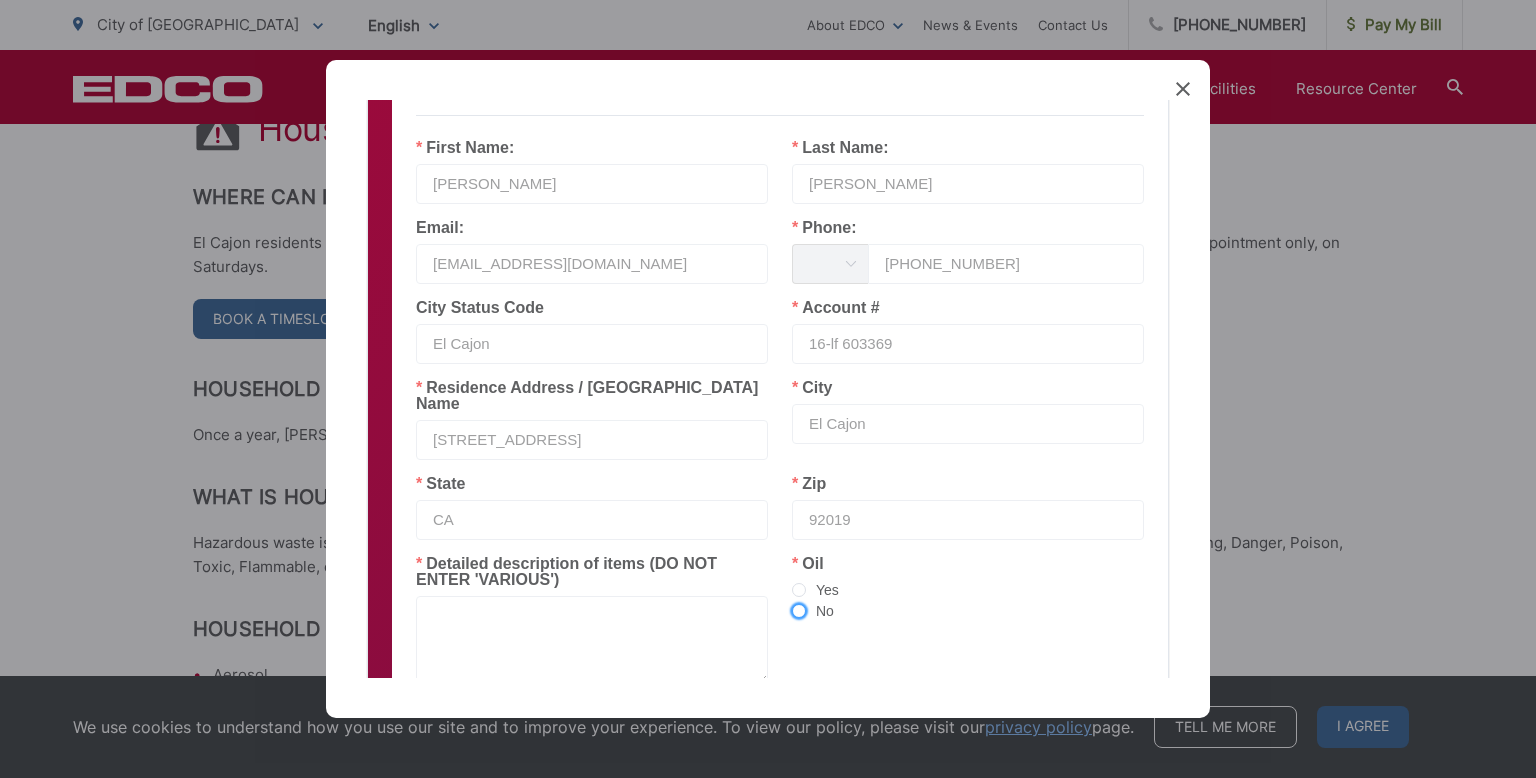 click at bounding box center [799, 611] 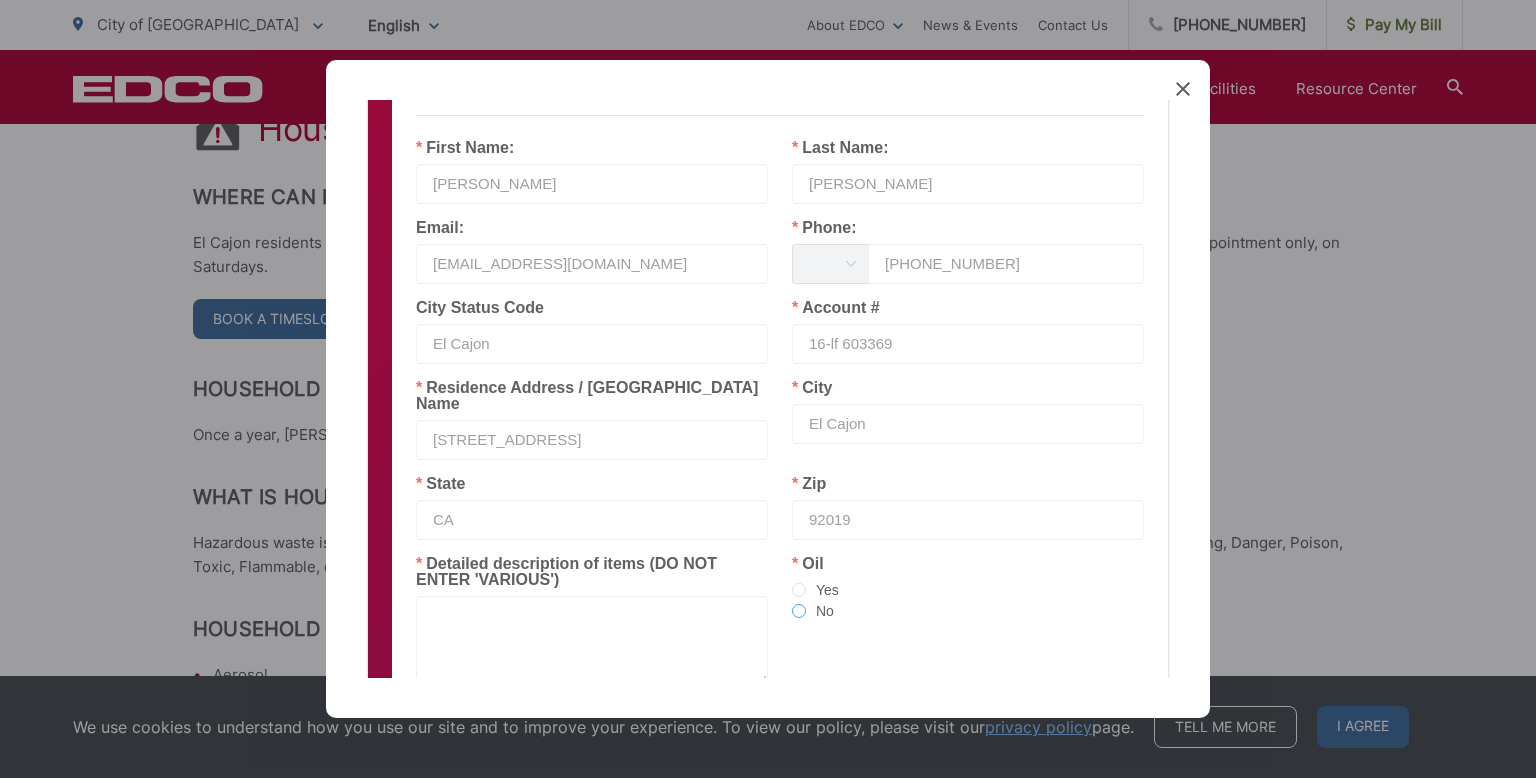 click on "No" at bounding box center (799, 612) 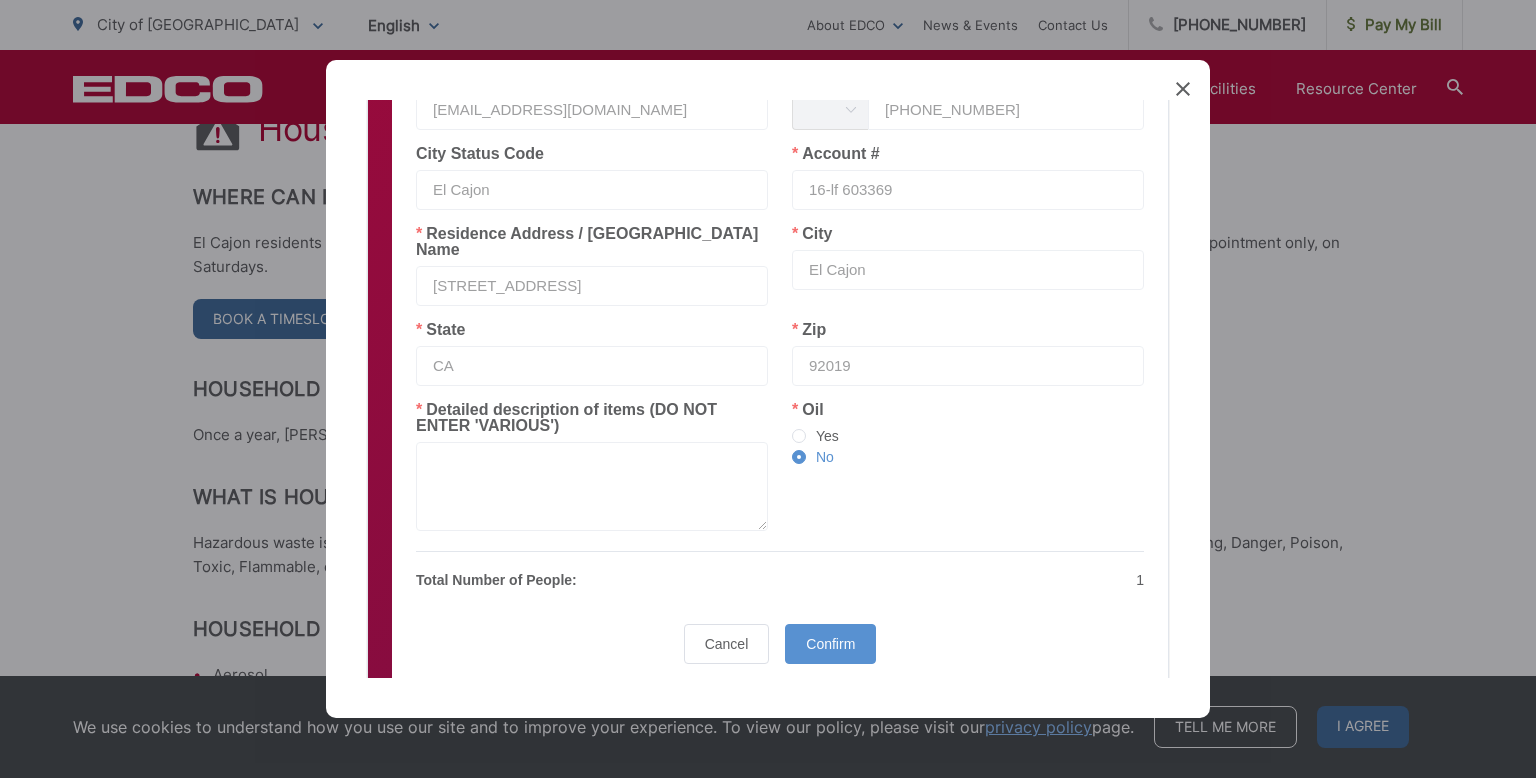 scroll, scrollTop: 400, scrollLeft: 0, axis: vertical 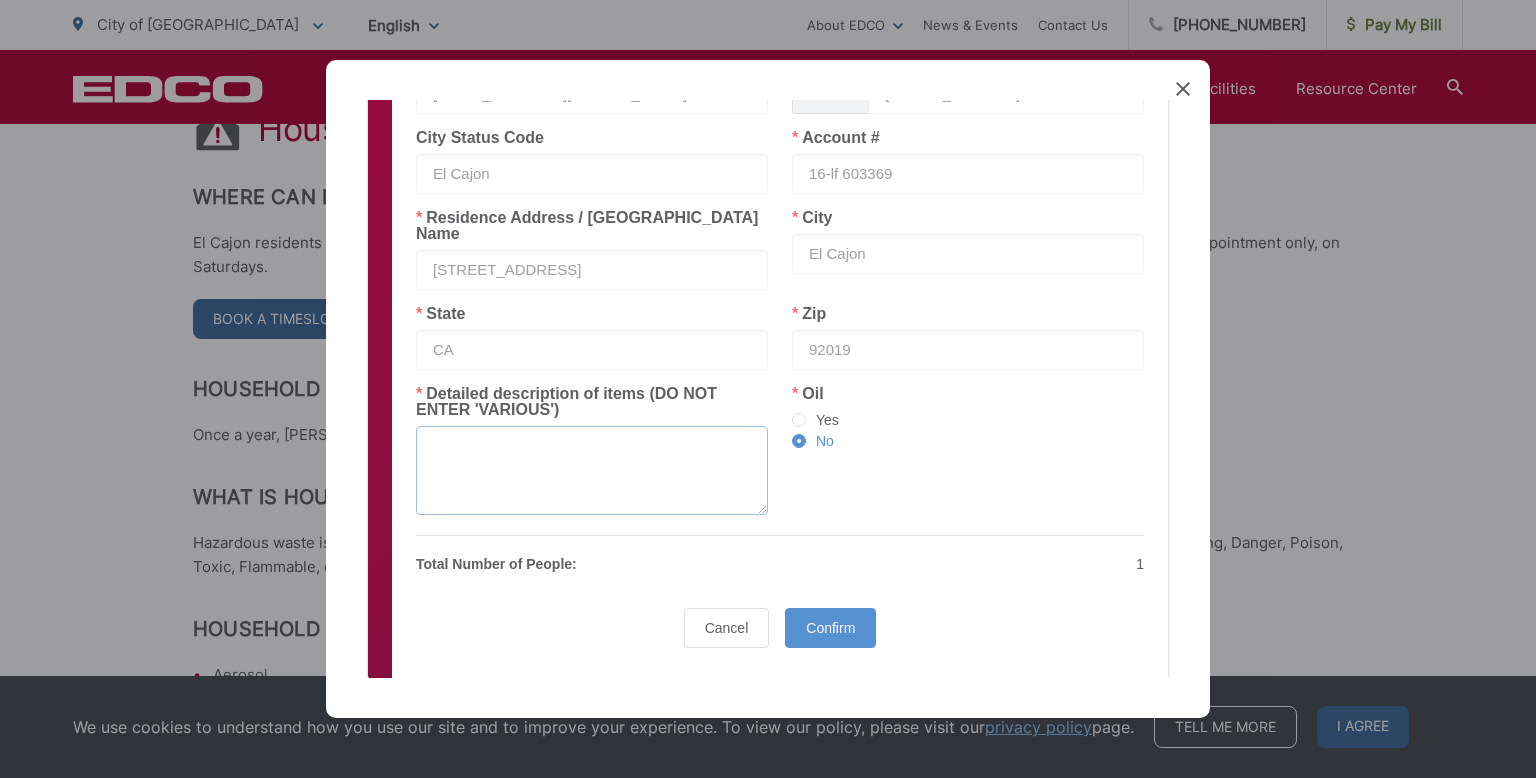 click at bounding box center (592, 470) 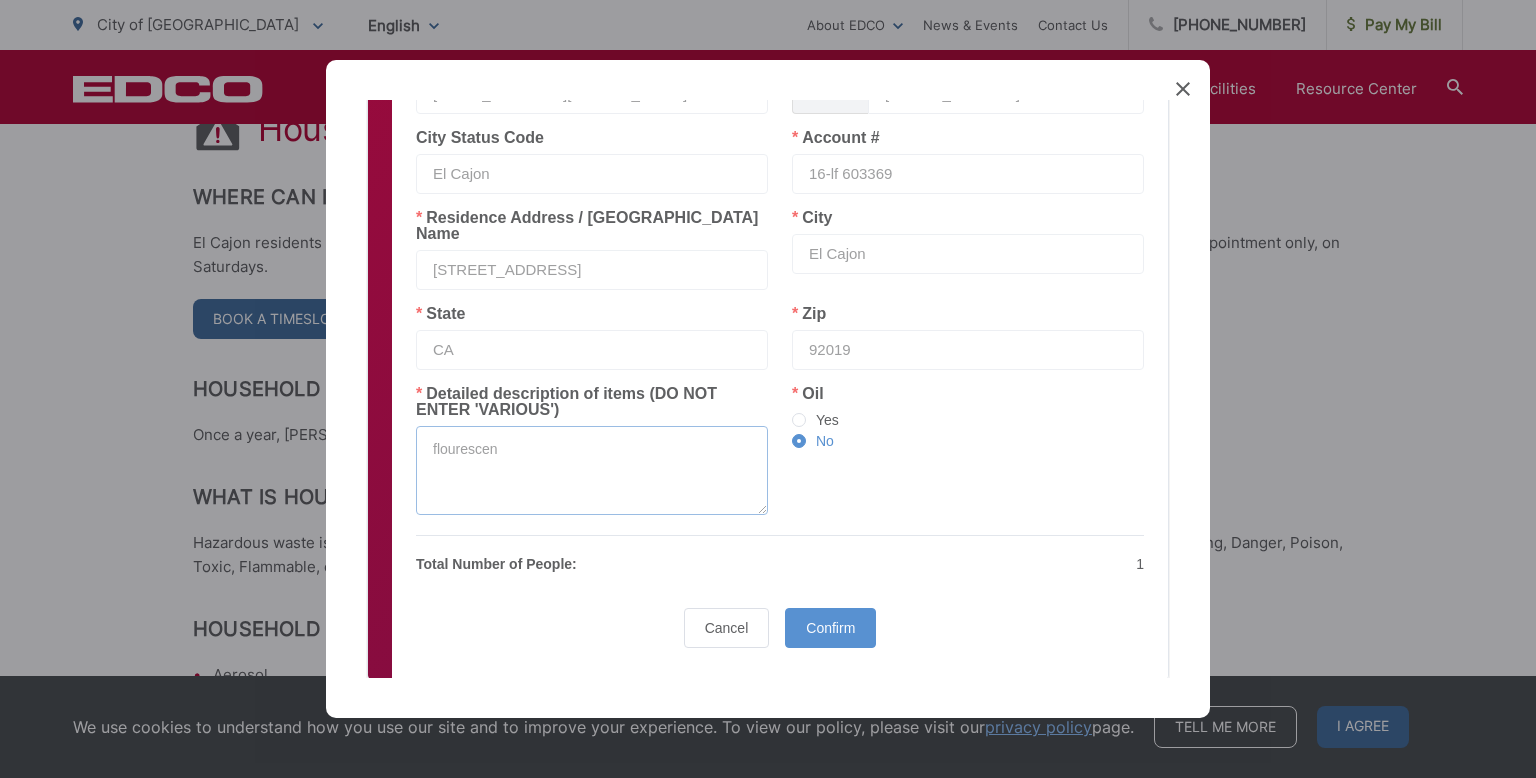 type on "flourescent" 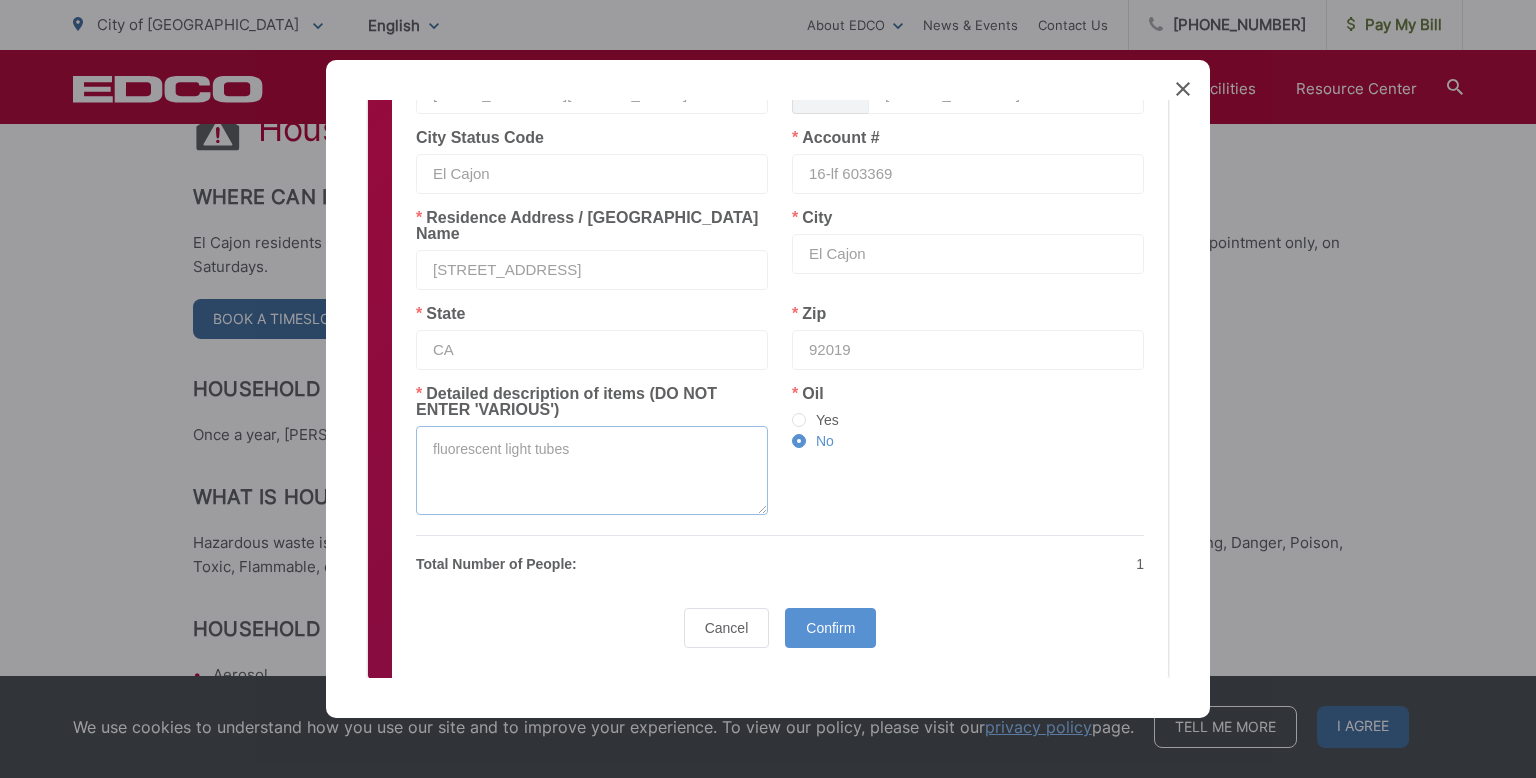 type on "fluorescent light tubes" 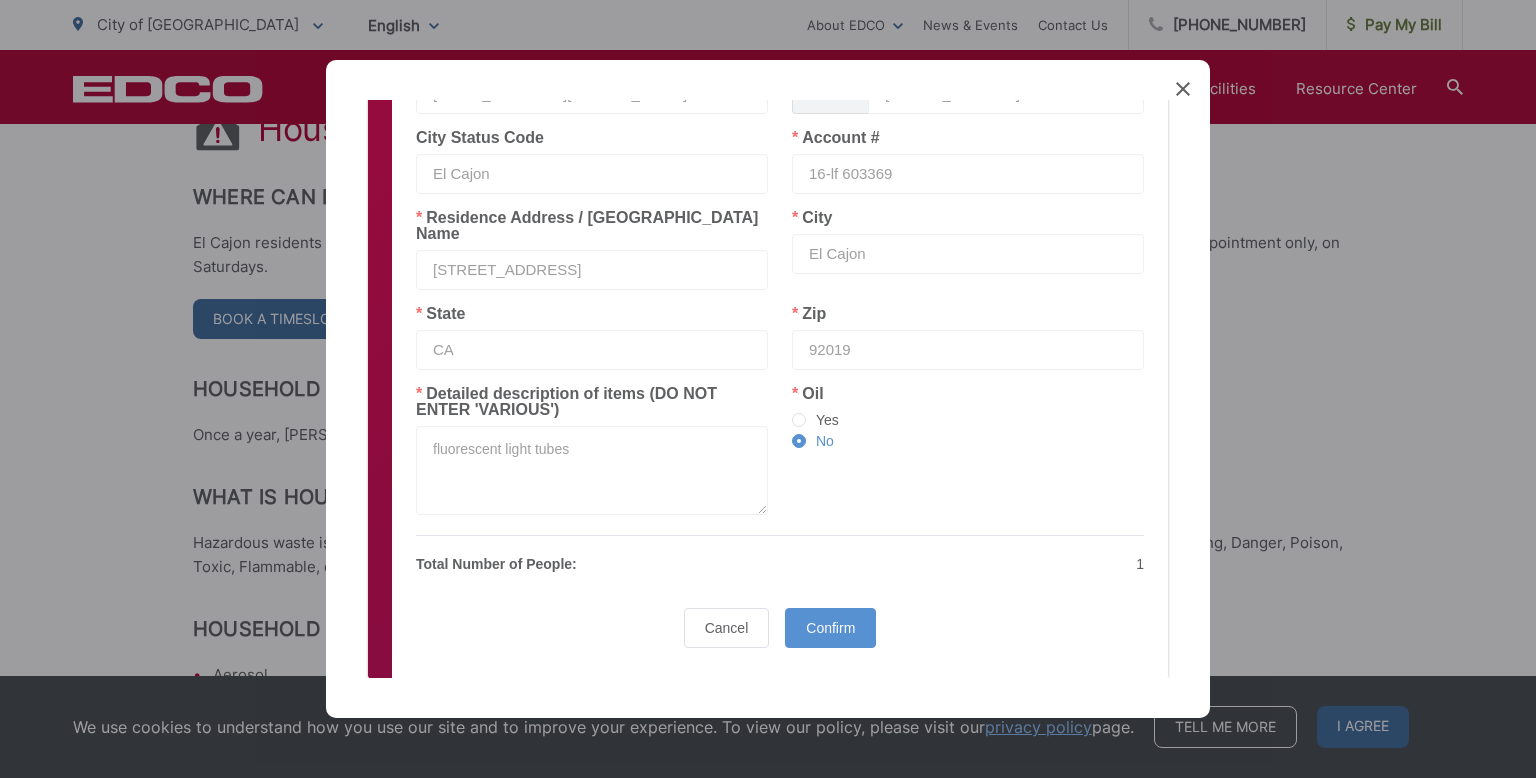 click on "Total Number of People:
1
coupon-limit
22F1F827-9153-4FA7-987C-F8AF462FA353-svg
Created with sketchtool.
Coupon Limit Reached   Number of appointments with applied coupon is 0" at bounding box center (780, 559) 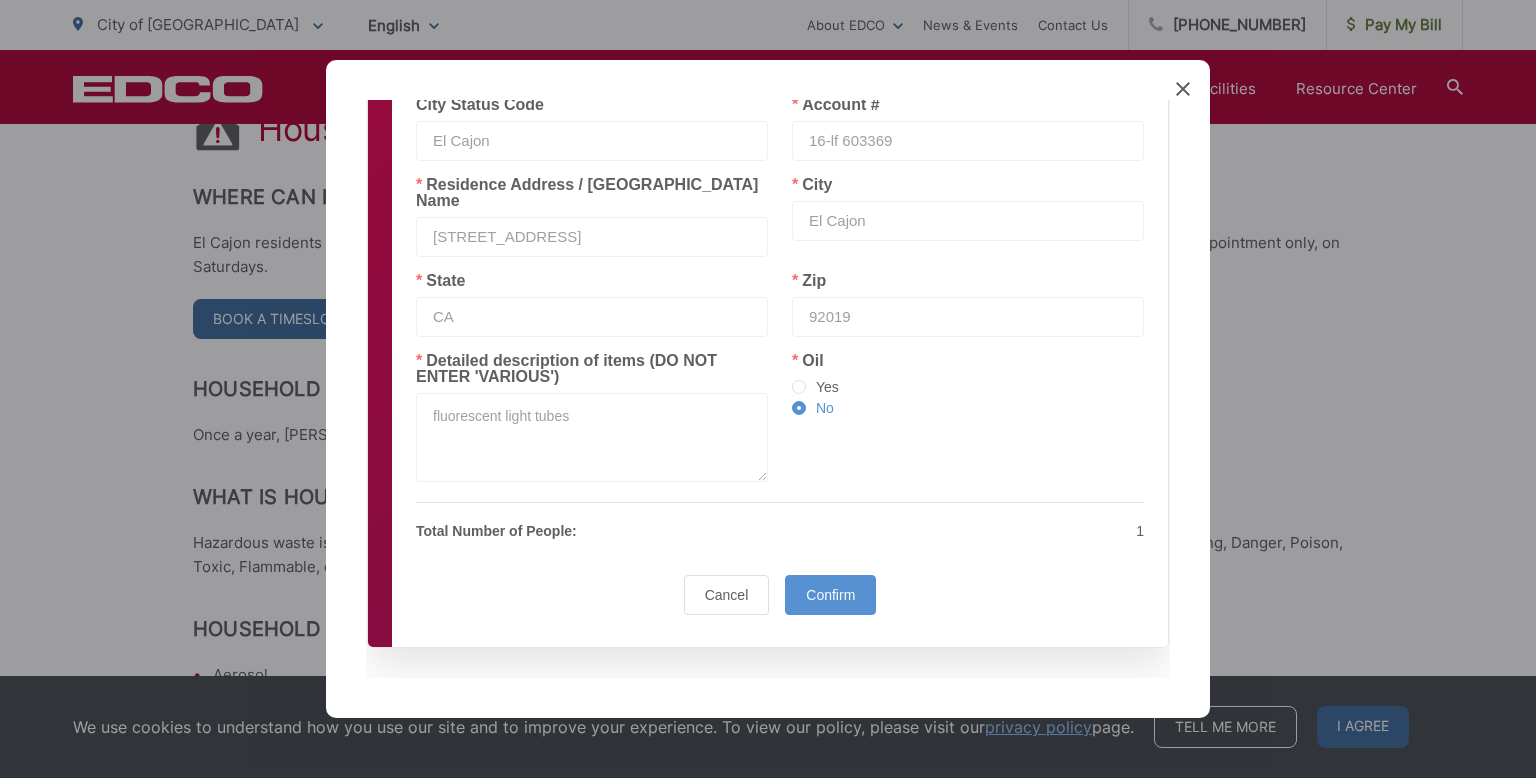 click on "Total Number of People:" at bounding box center [592, 531] 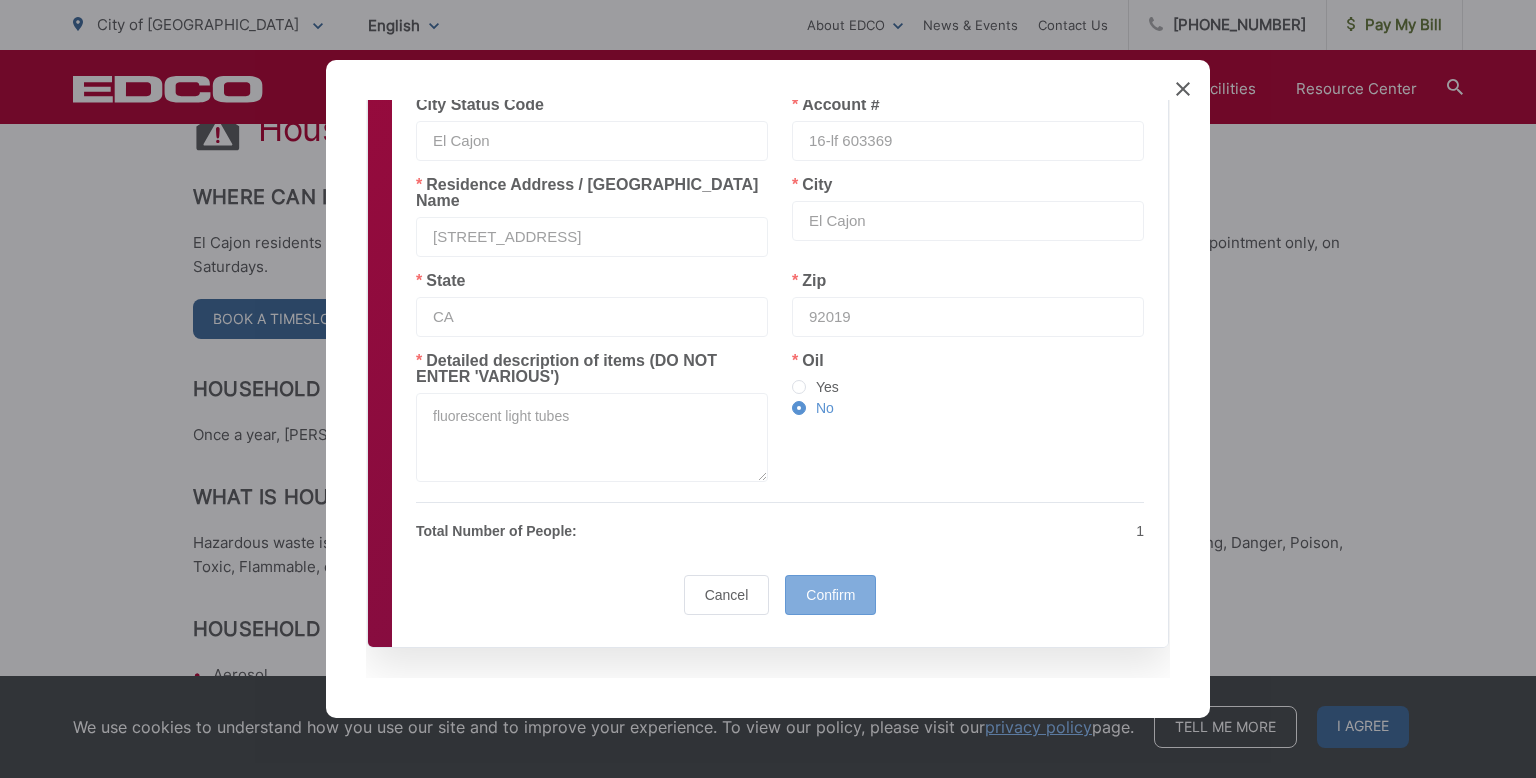 click on "Confirm" at bounding box center [830, 595] 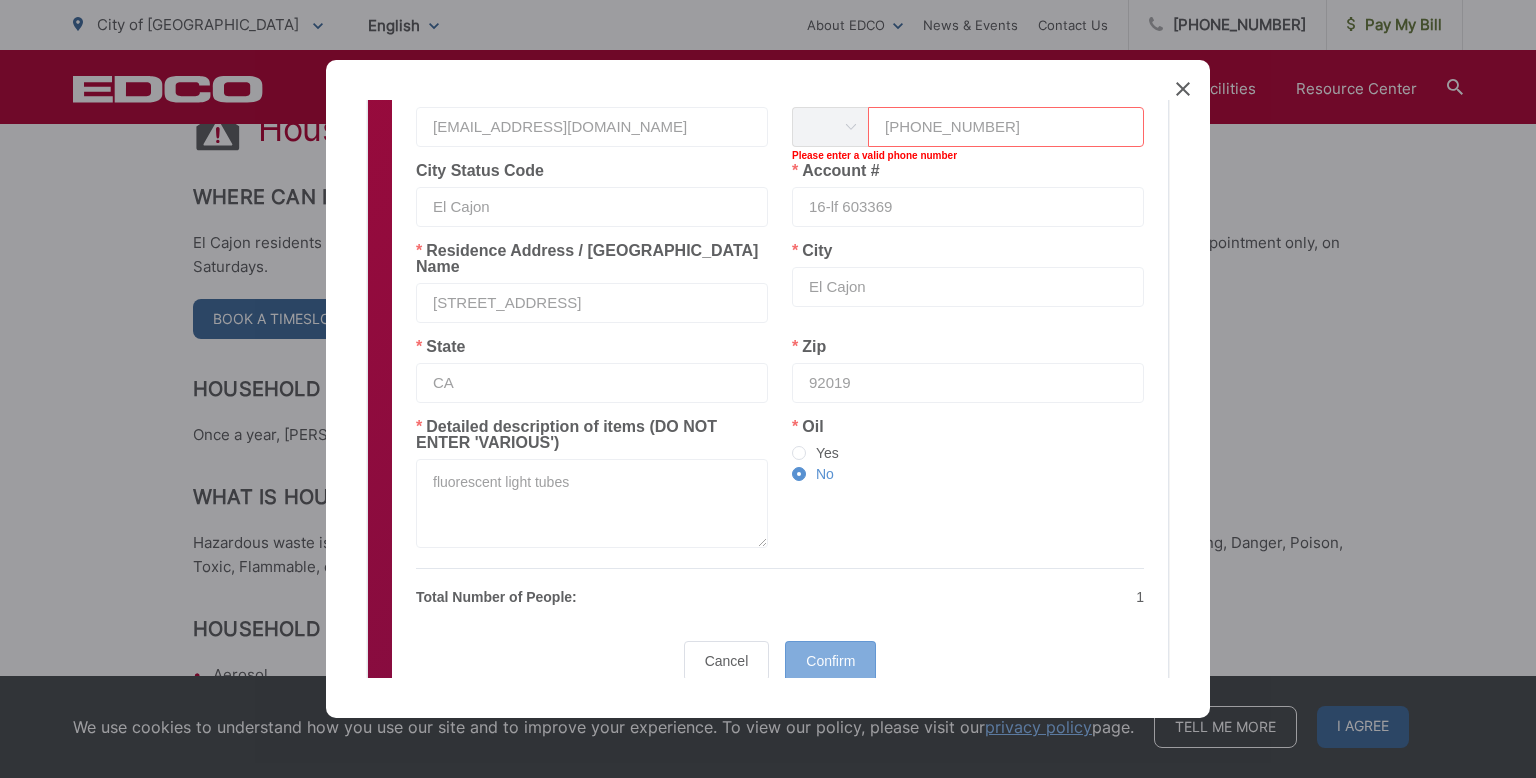 scroll, scrollTop: 349, scrollLeft: 0, axis: vertical 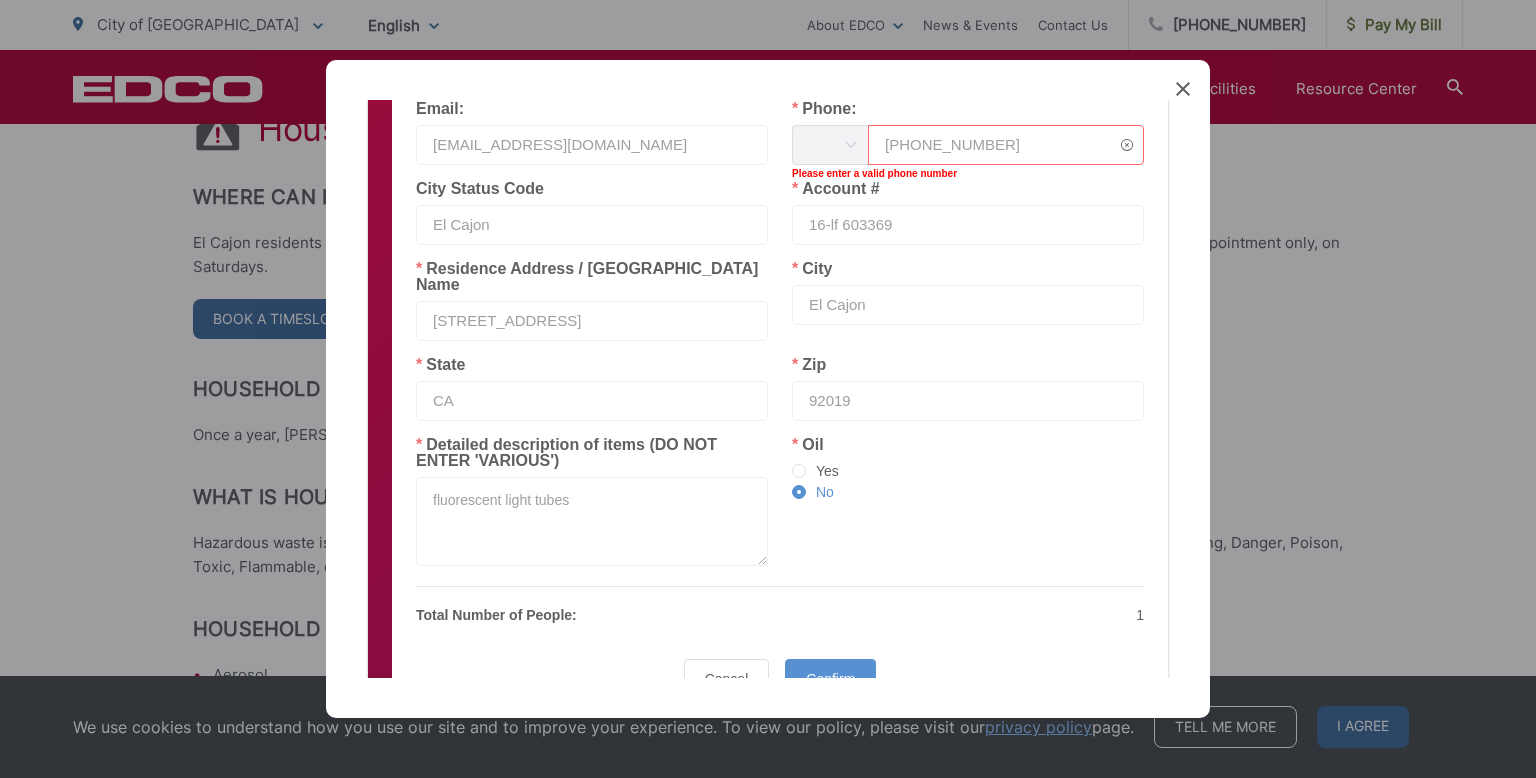 click on "619 9817317" at bounding box center (1006, 145) 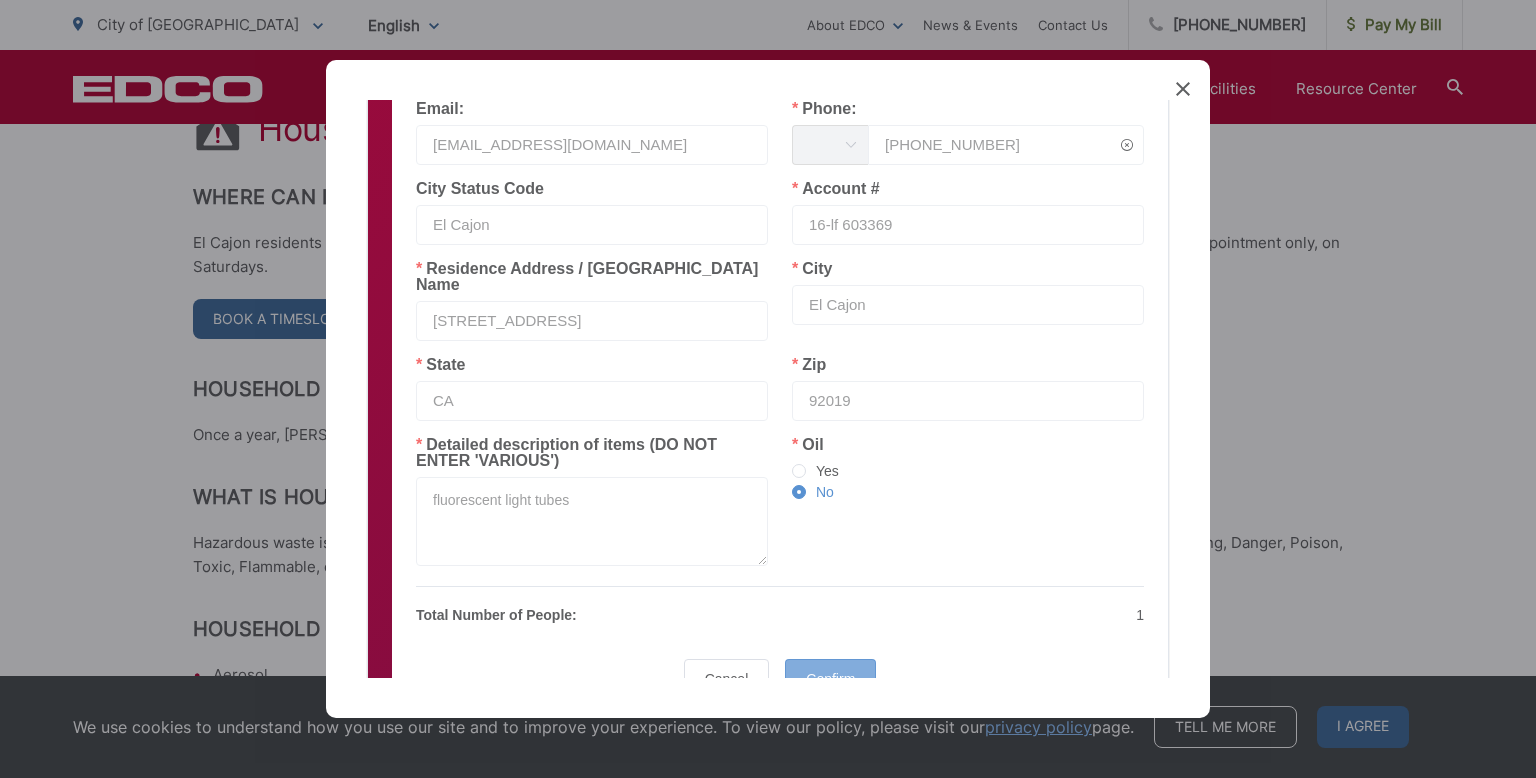 click on "Confirm" at bounding box center (830, 679) 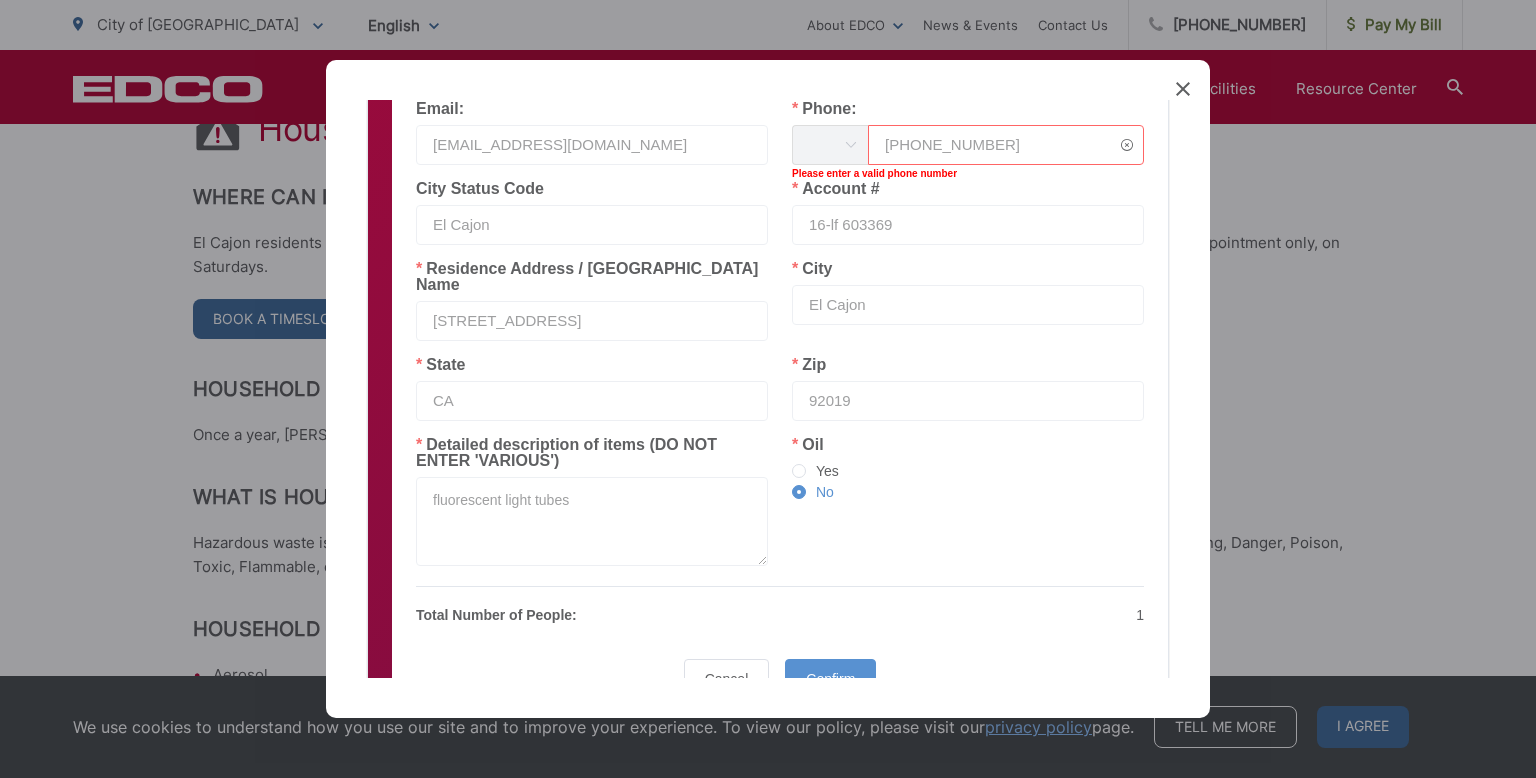 click on "619 981 7317" at bounding box center (1006, 145) 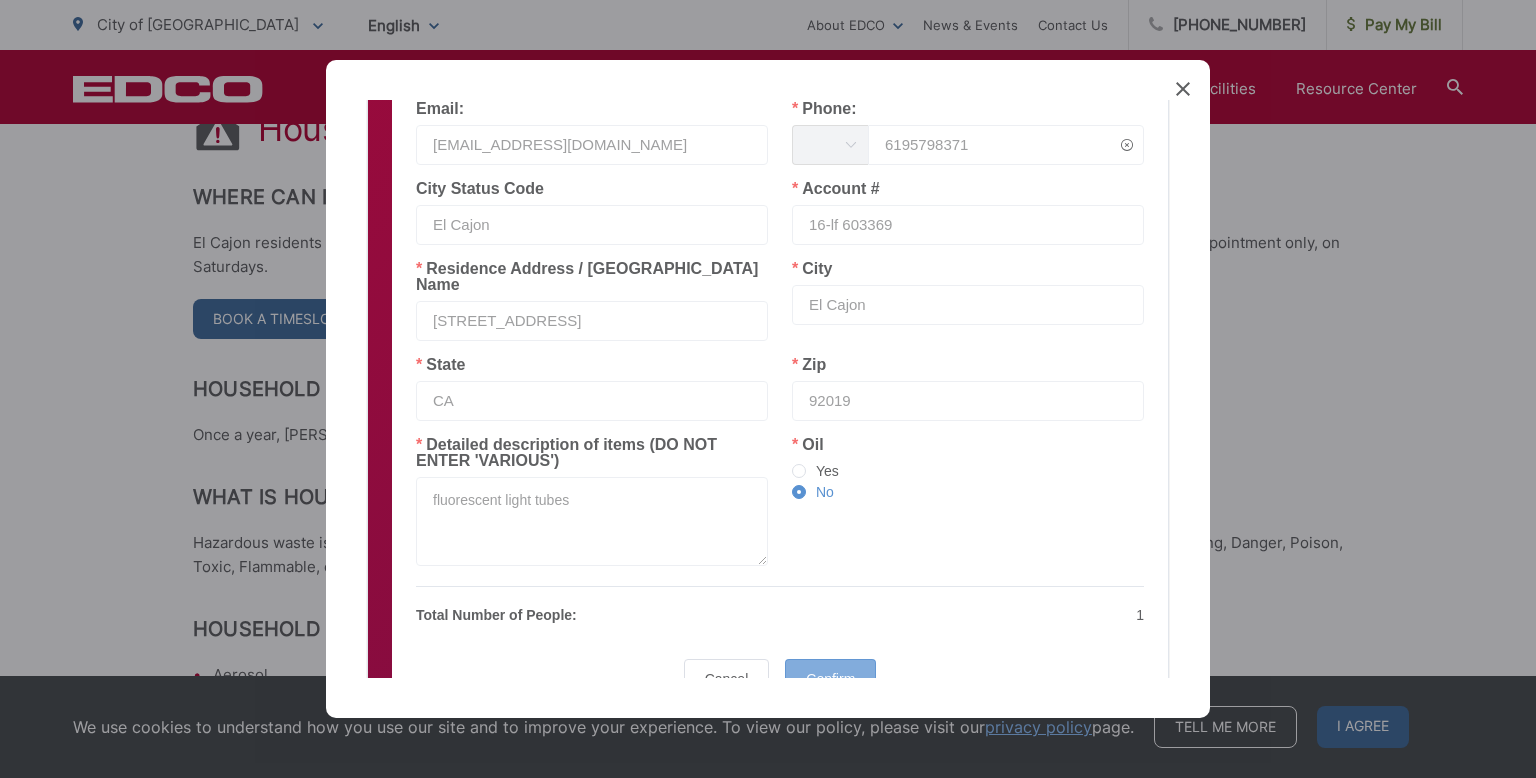 click on "Confirm" at bounding box center (830, 679) 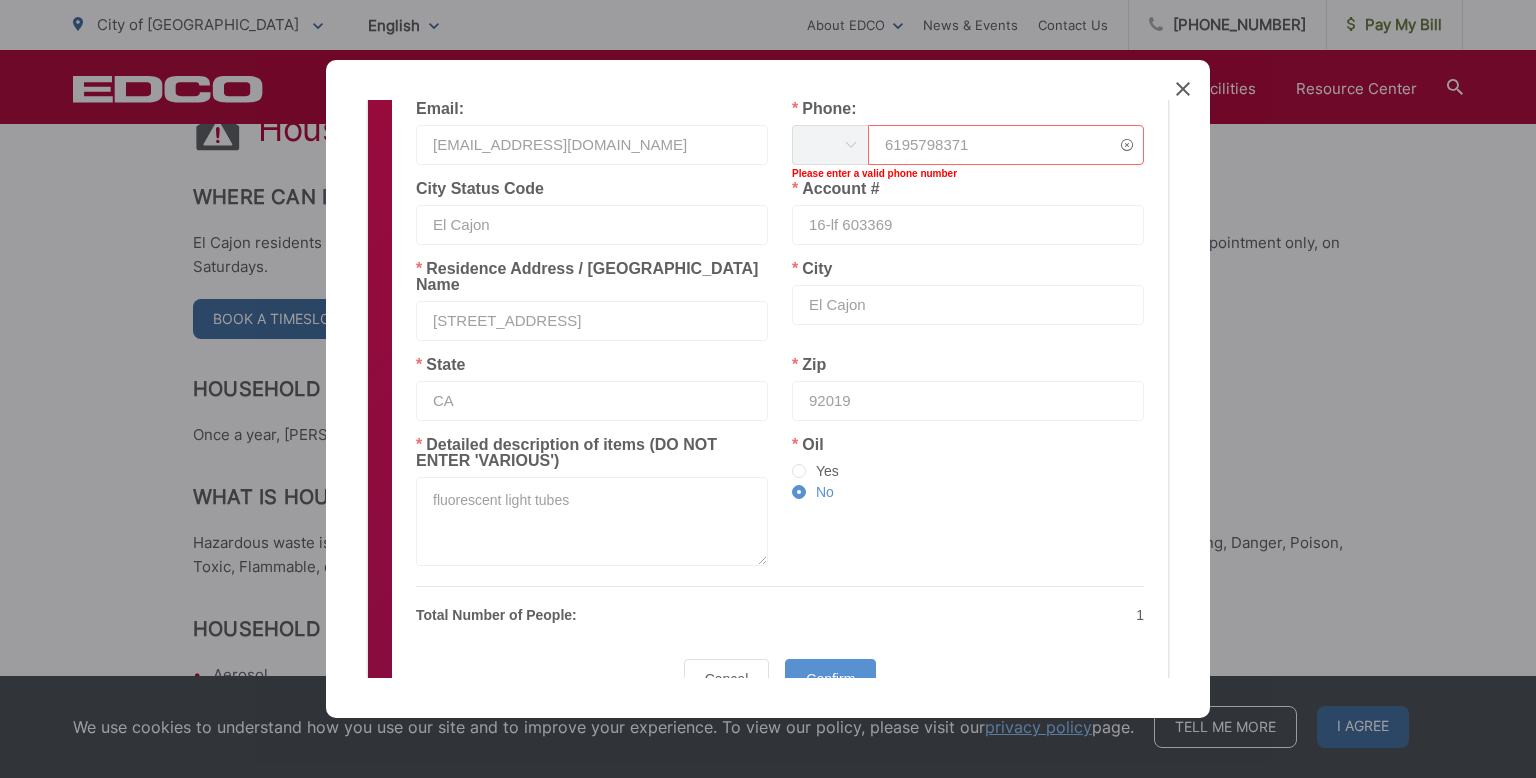 click on "6195798371" at bounding box center (1006, 145) 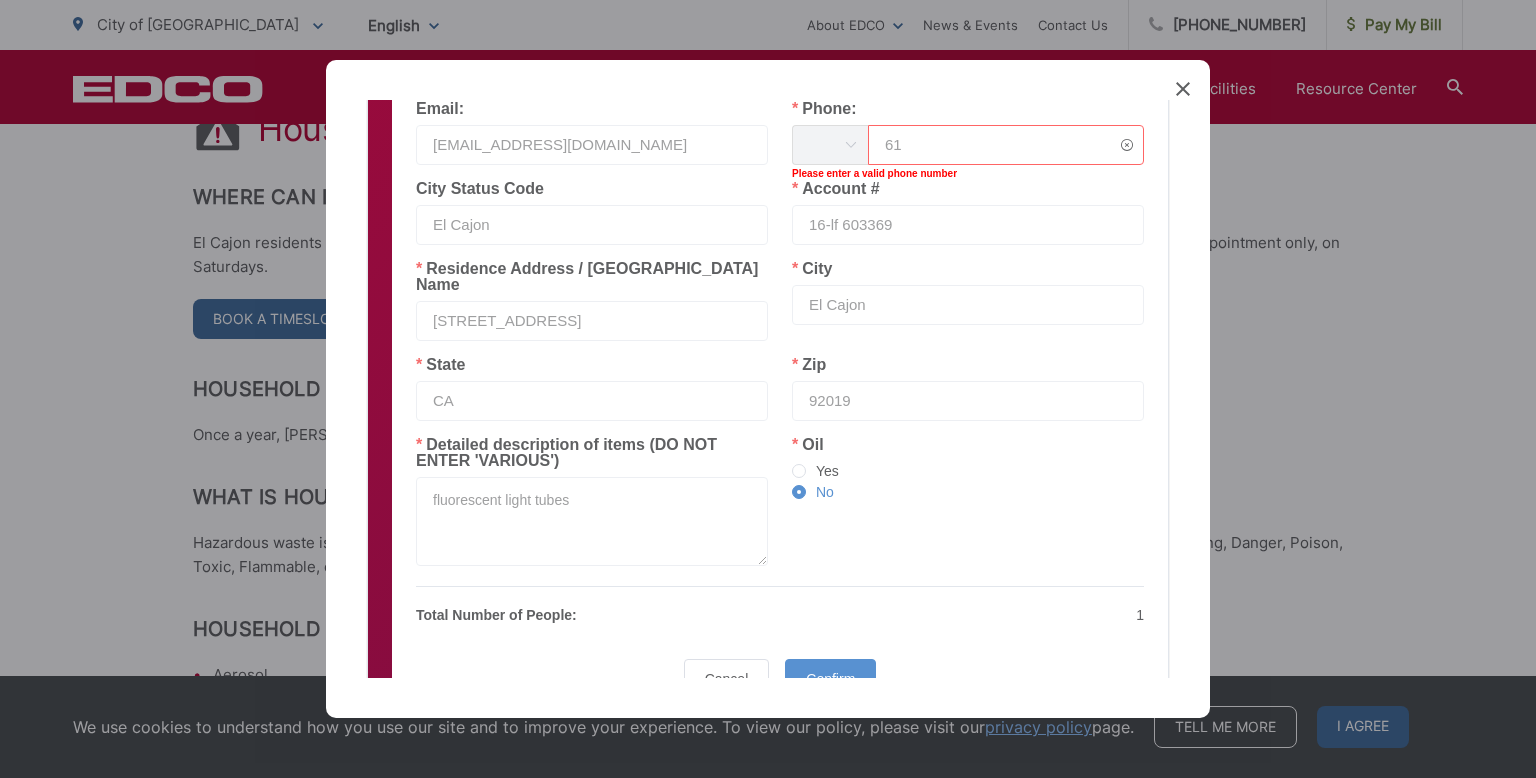 type on "6" 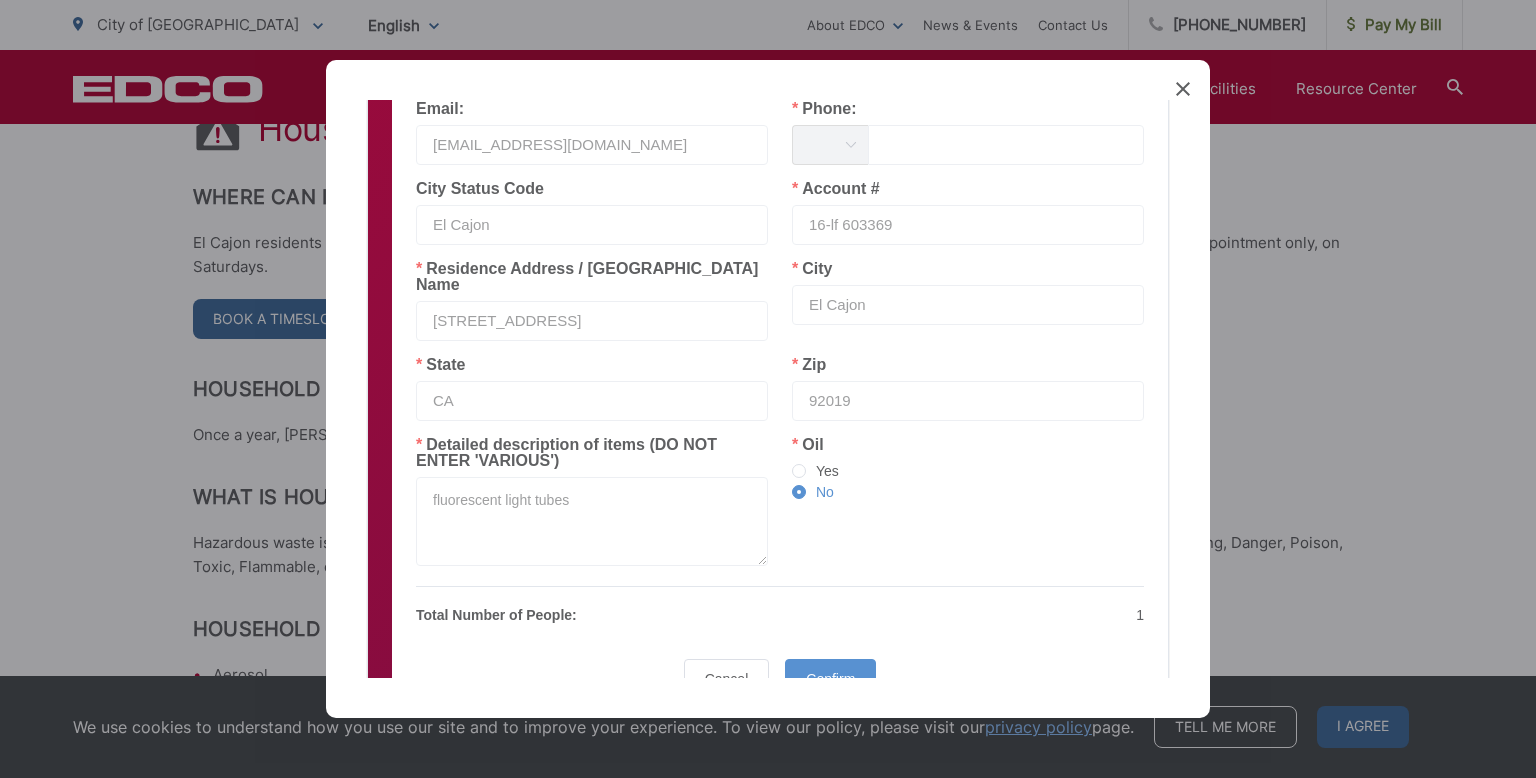 click at bounding box center (1006, 145) 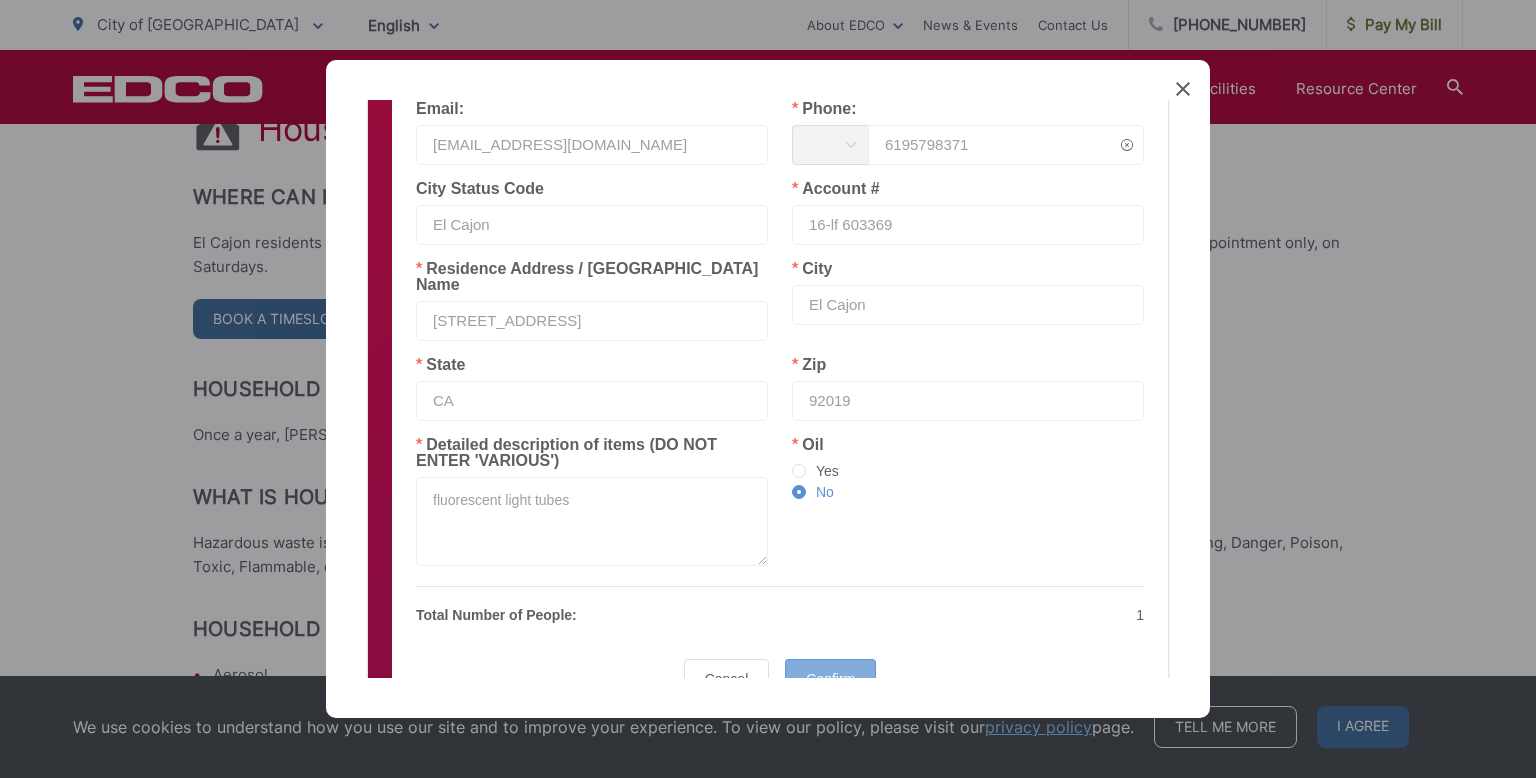 click on "Confirm" at bounding box center [830, 679] 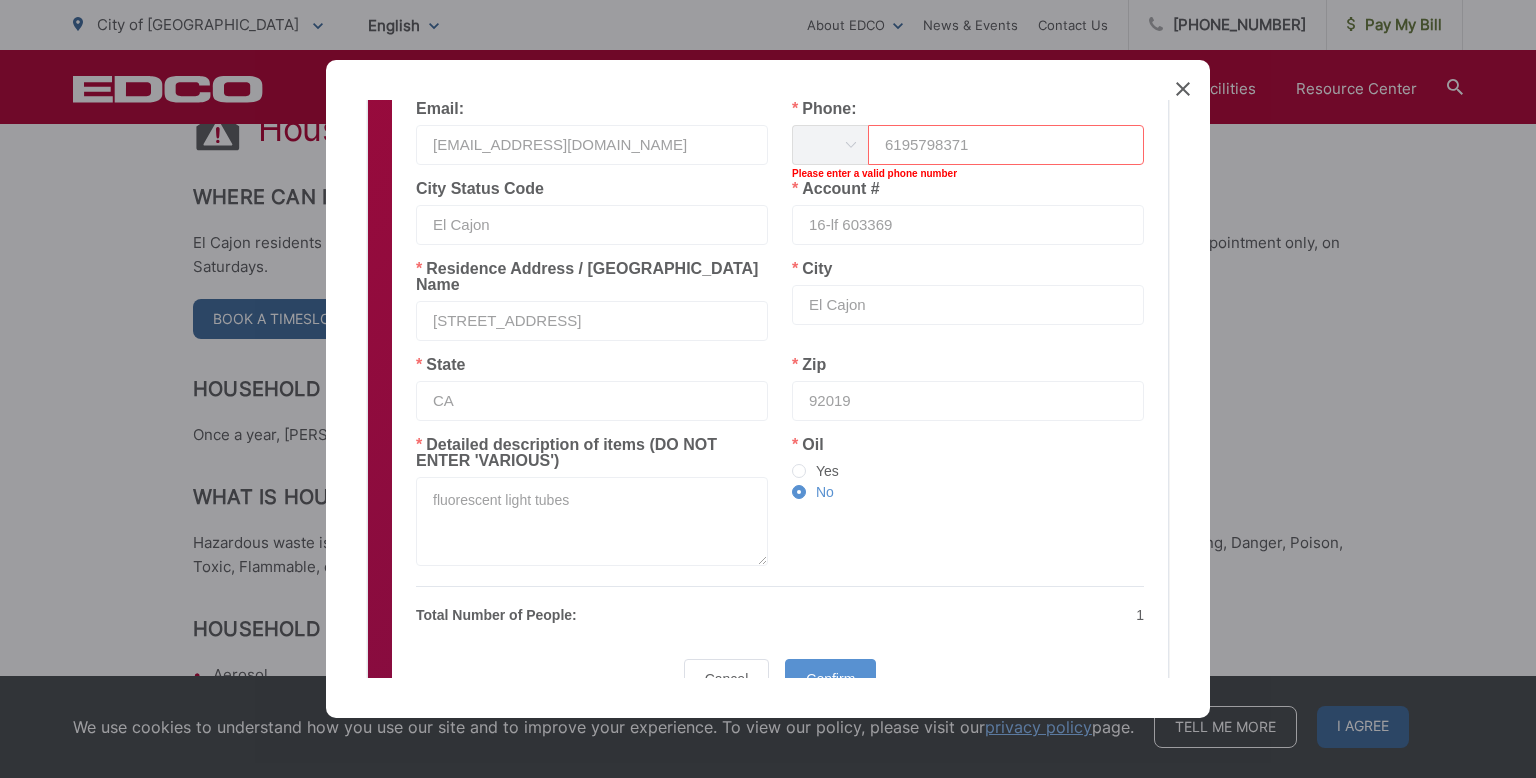 click on "6195798371" at bounding box center (1006, 145) 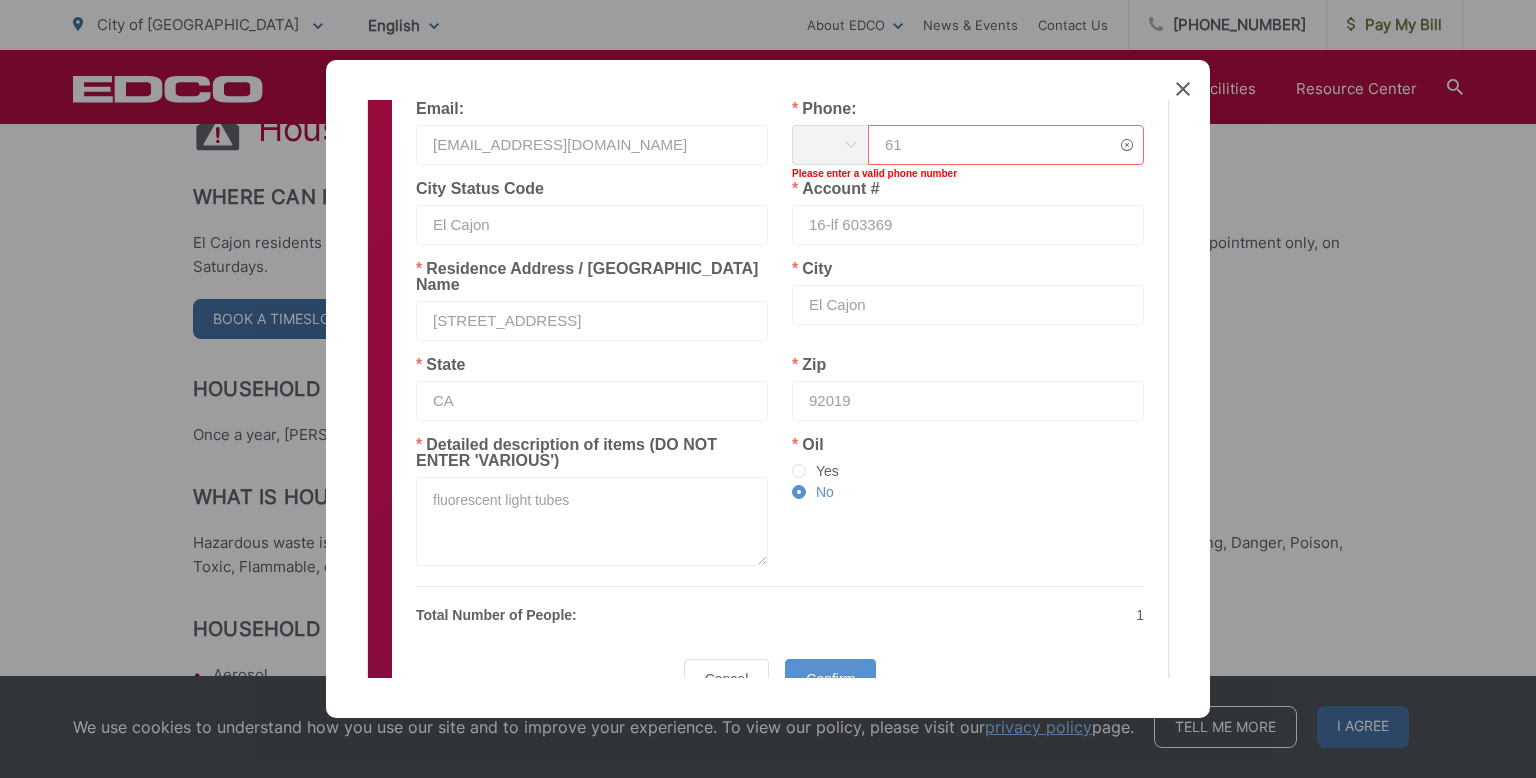 type on "6" 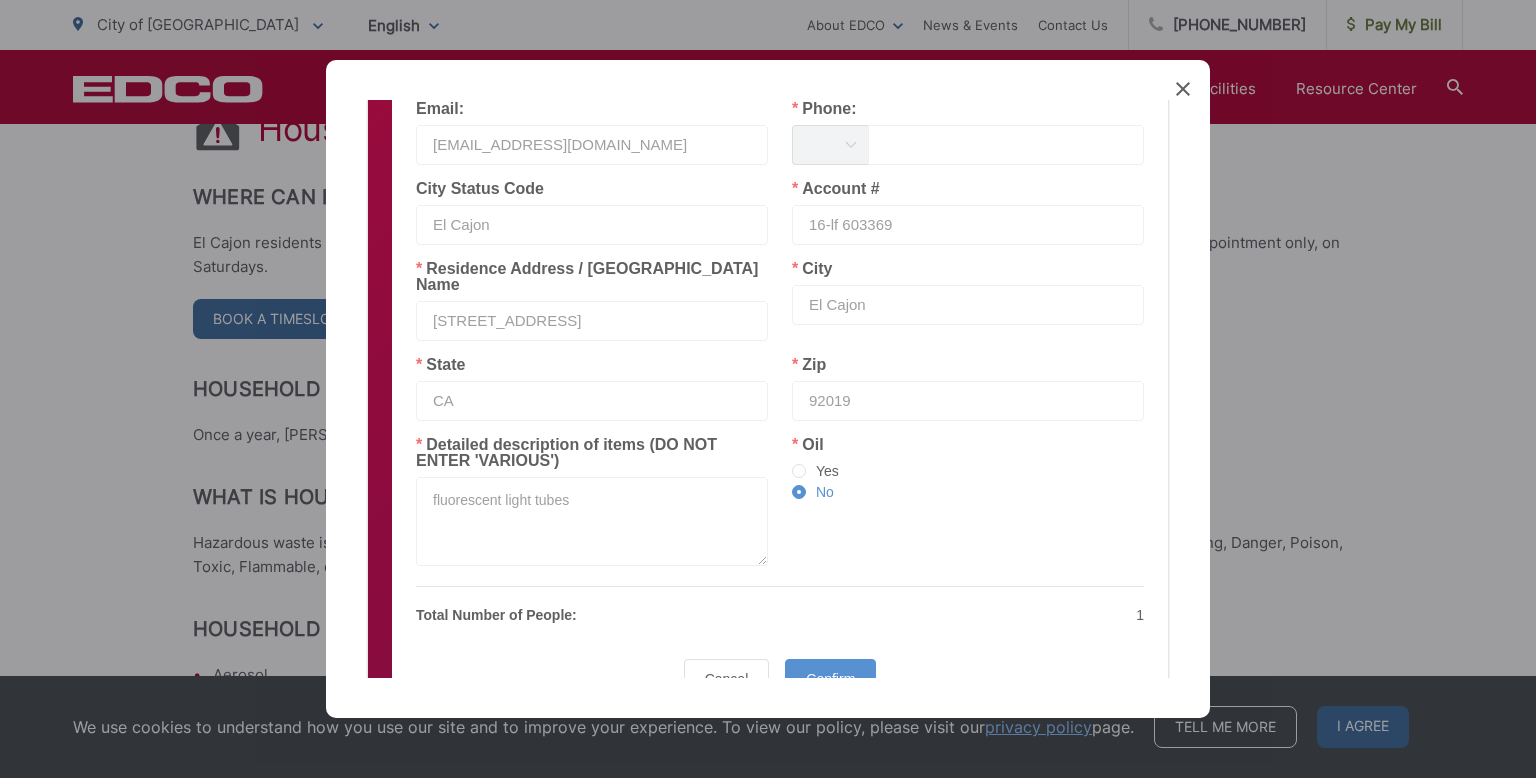 type 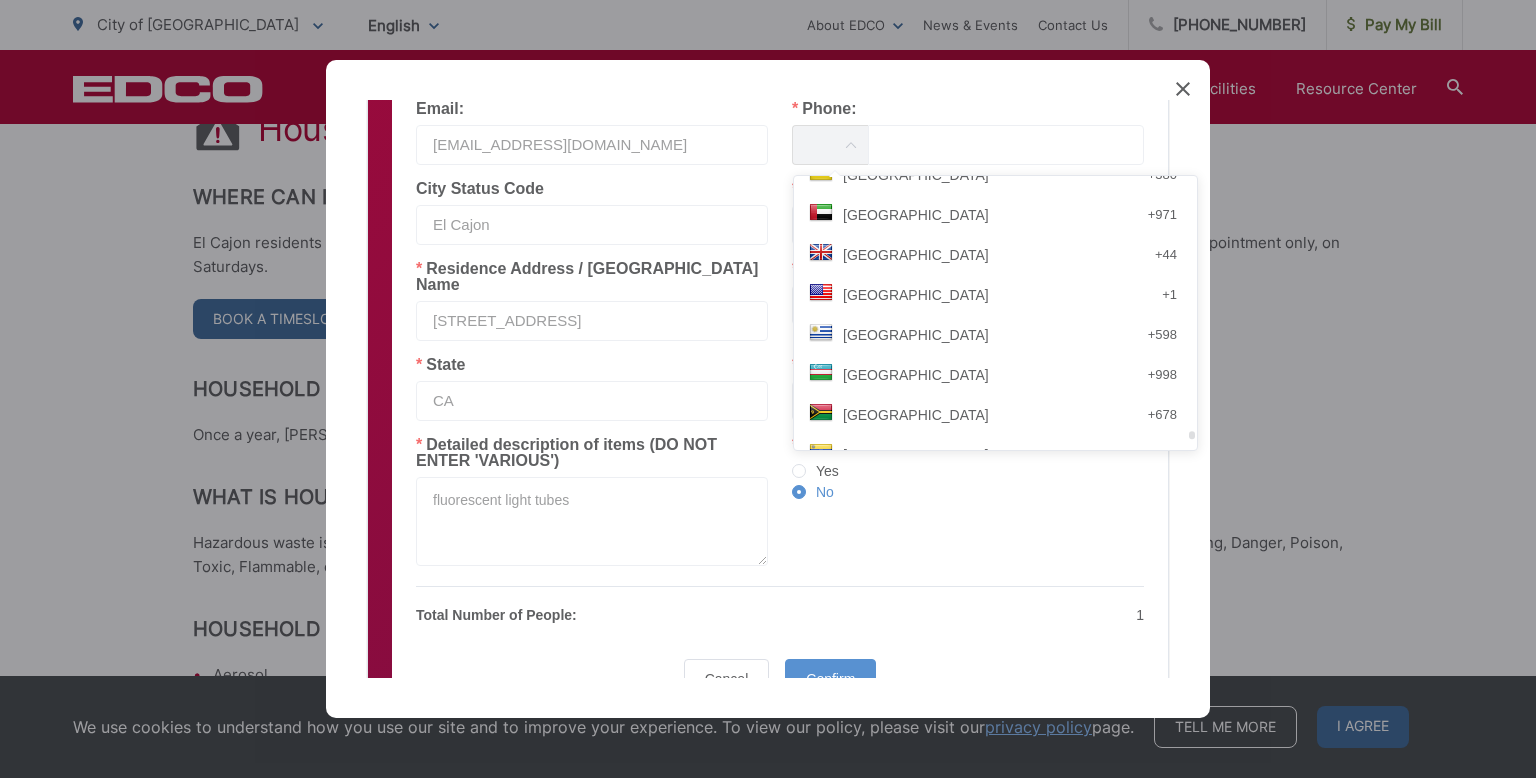 scroll, scrollTop: 8426, scrollLeft: 0, axis: vertical 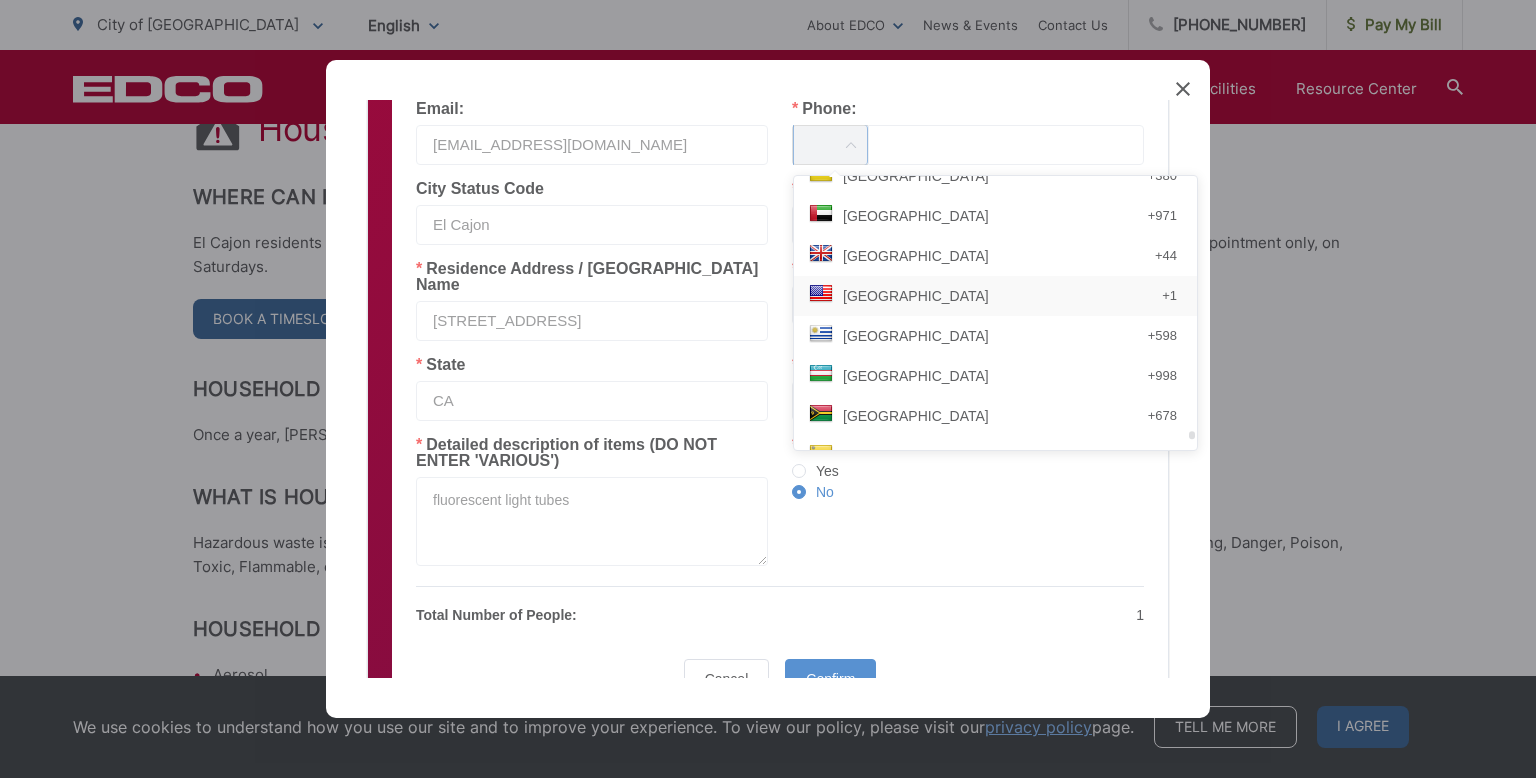 click on "United States   +1" at bounding box center [995, 296] 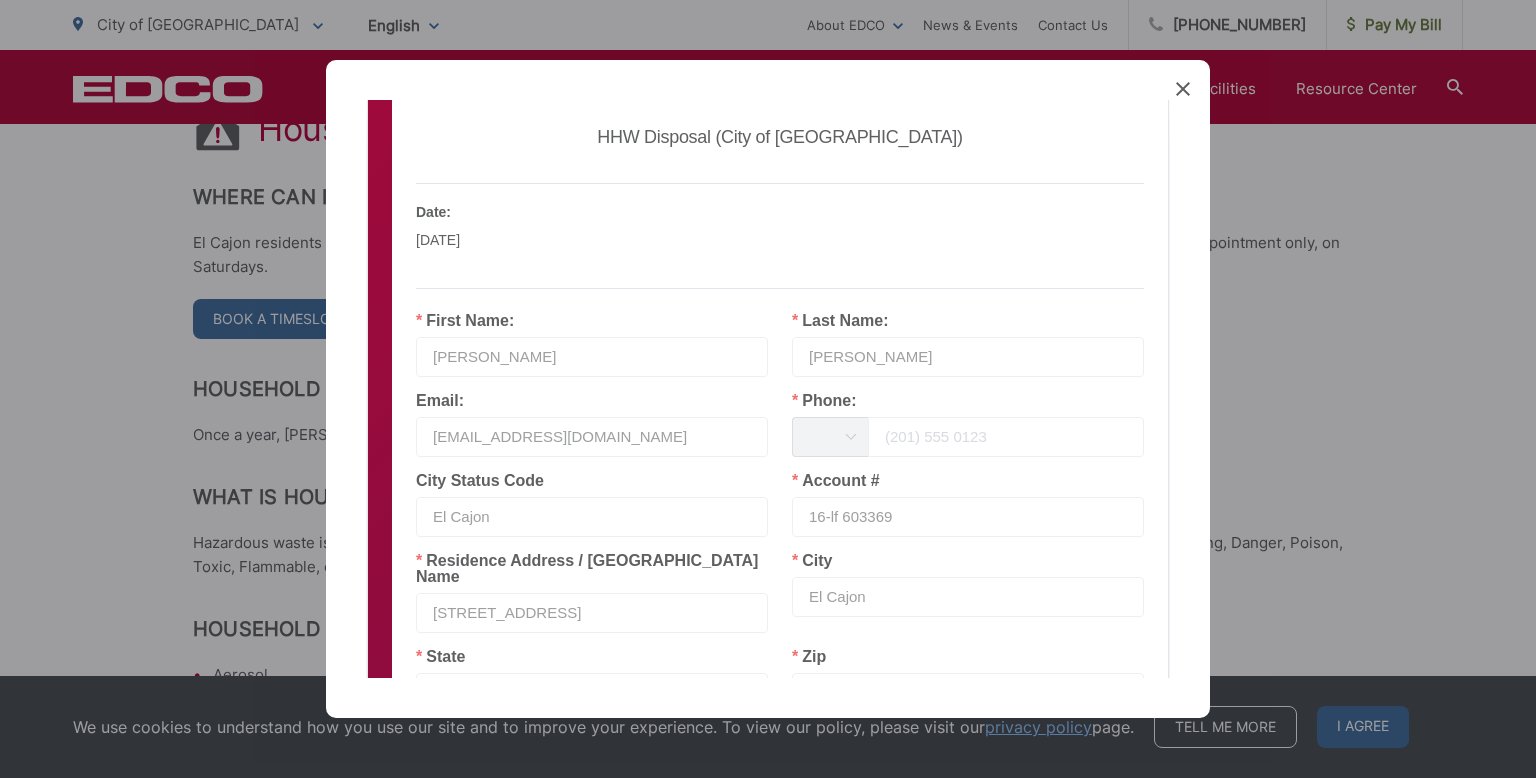 scroll, scrollTop: 52, scrollLeft: 0, axis: vertical 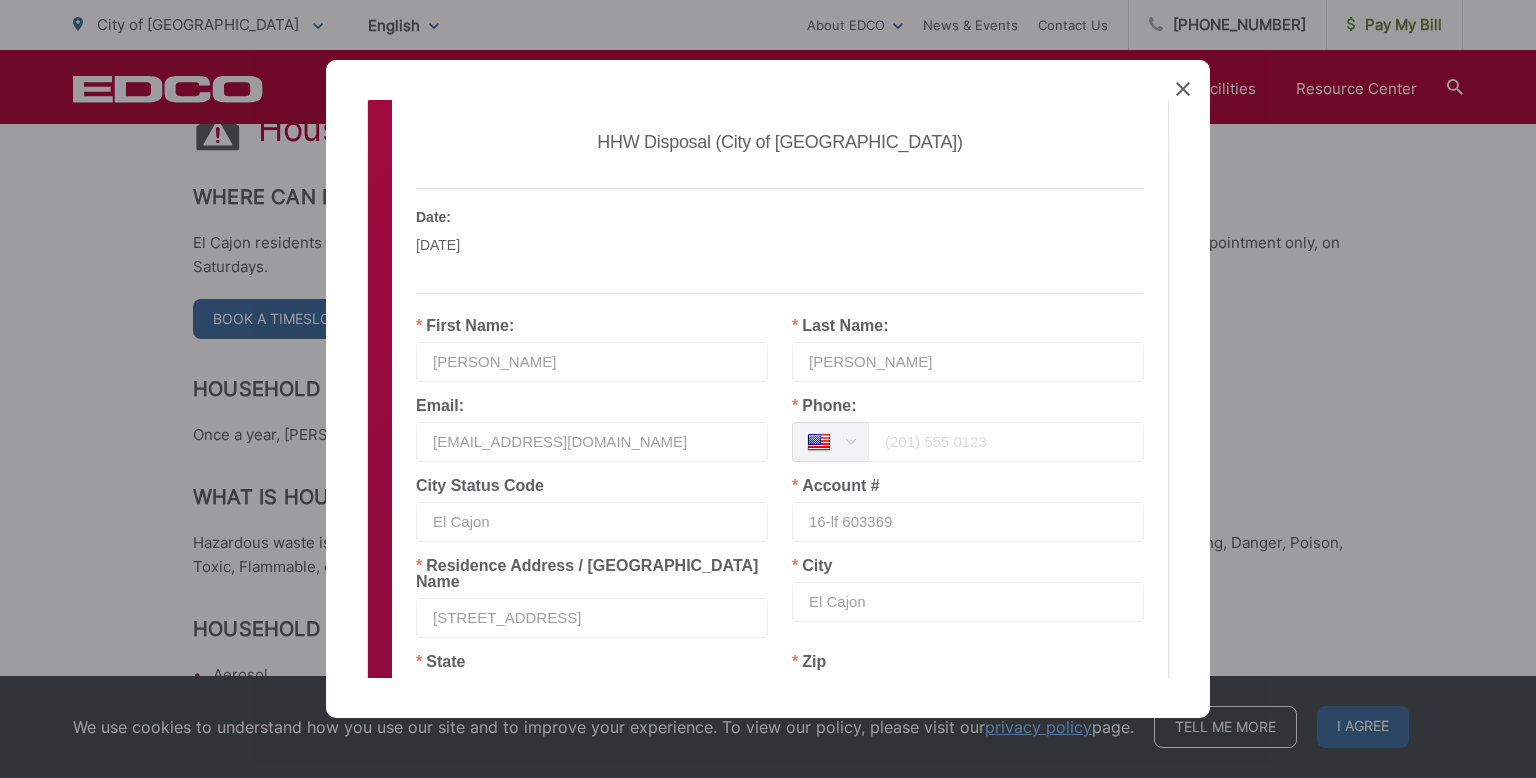 click at bounding box center (1006, 442) 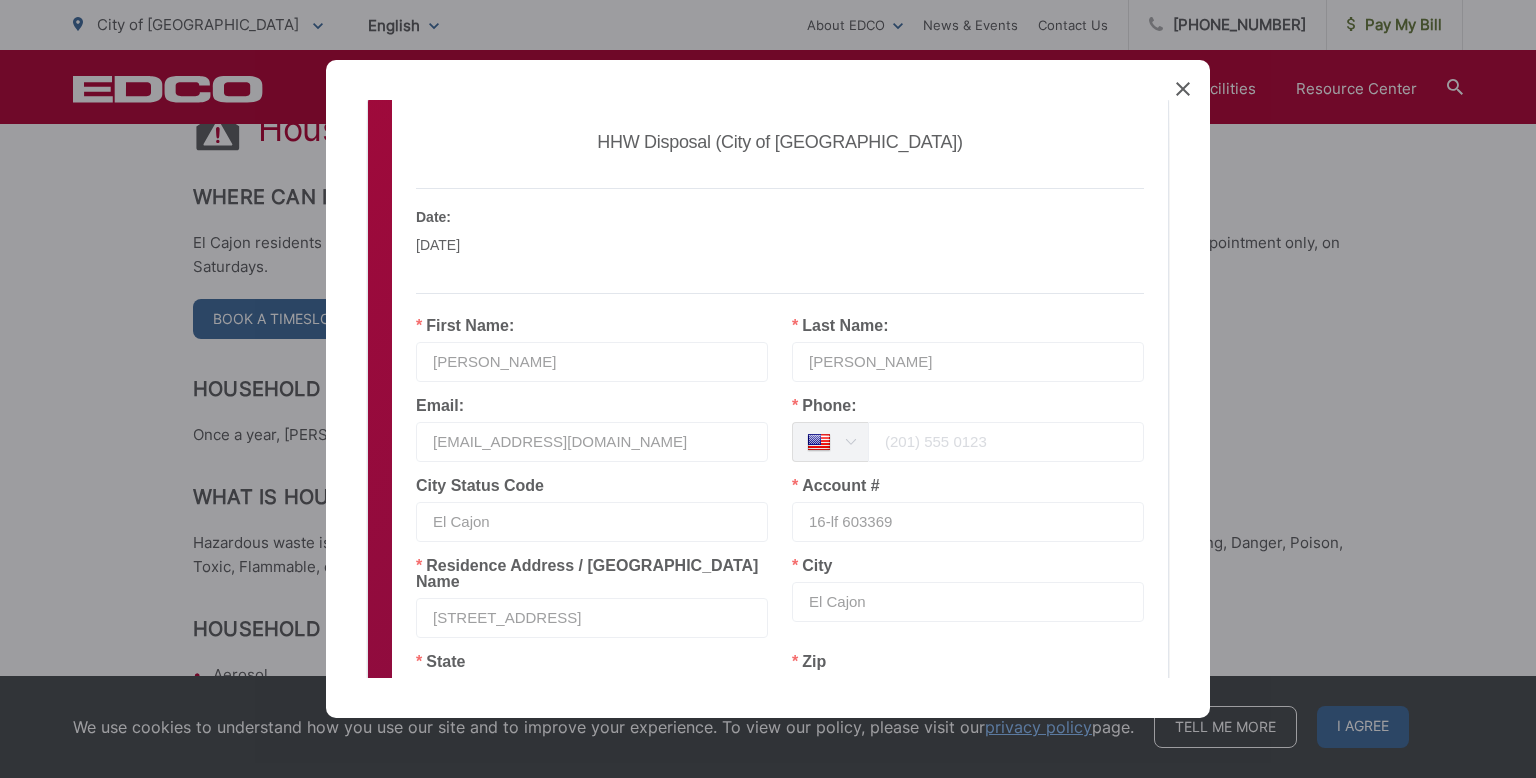 type on "6195798371" 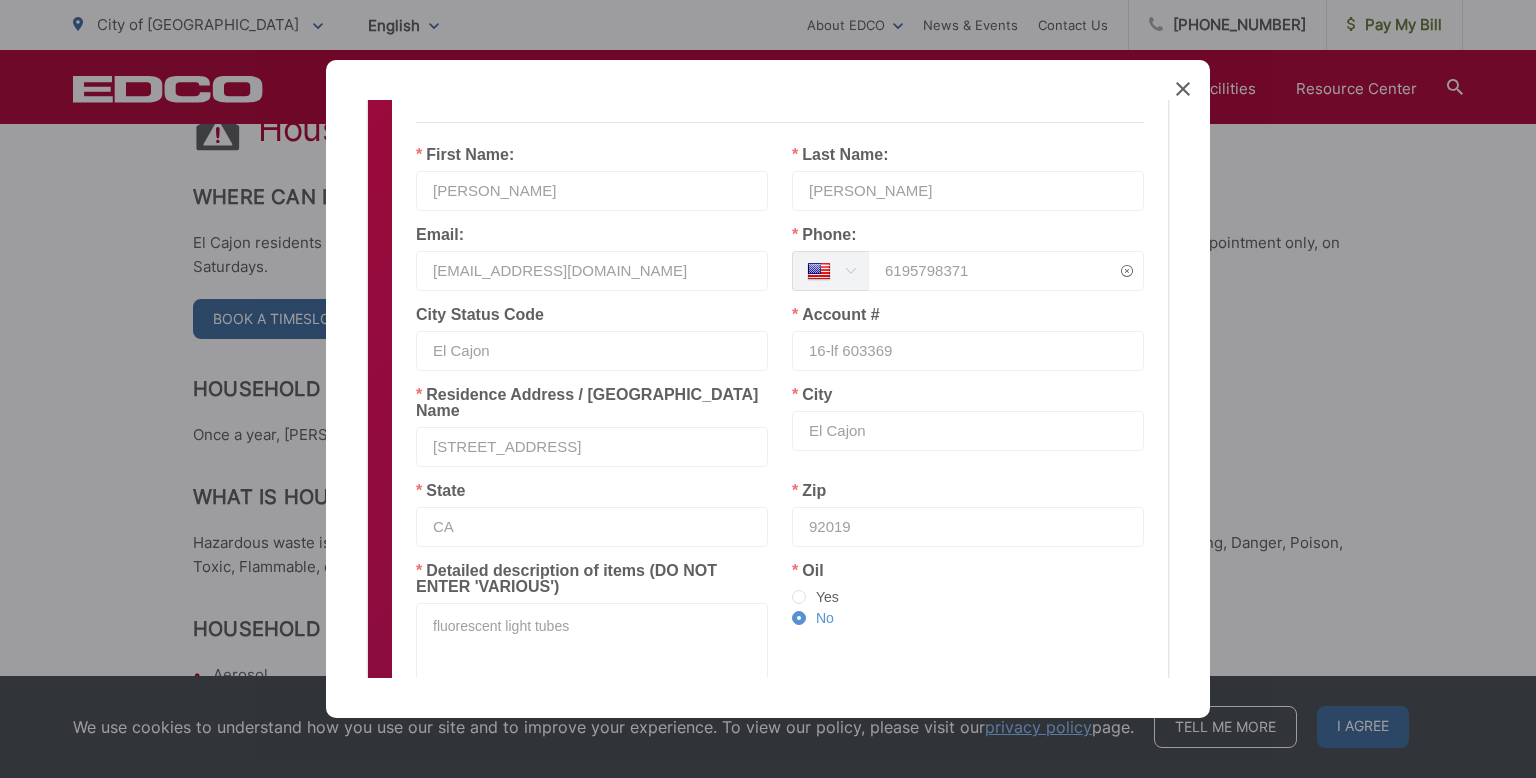 scroll, scrollTop: 433, scrollLeft: 0, axis: vertical 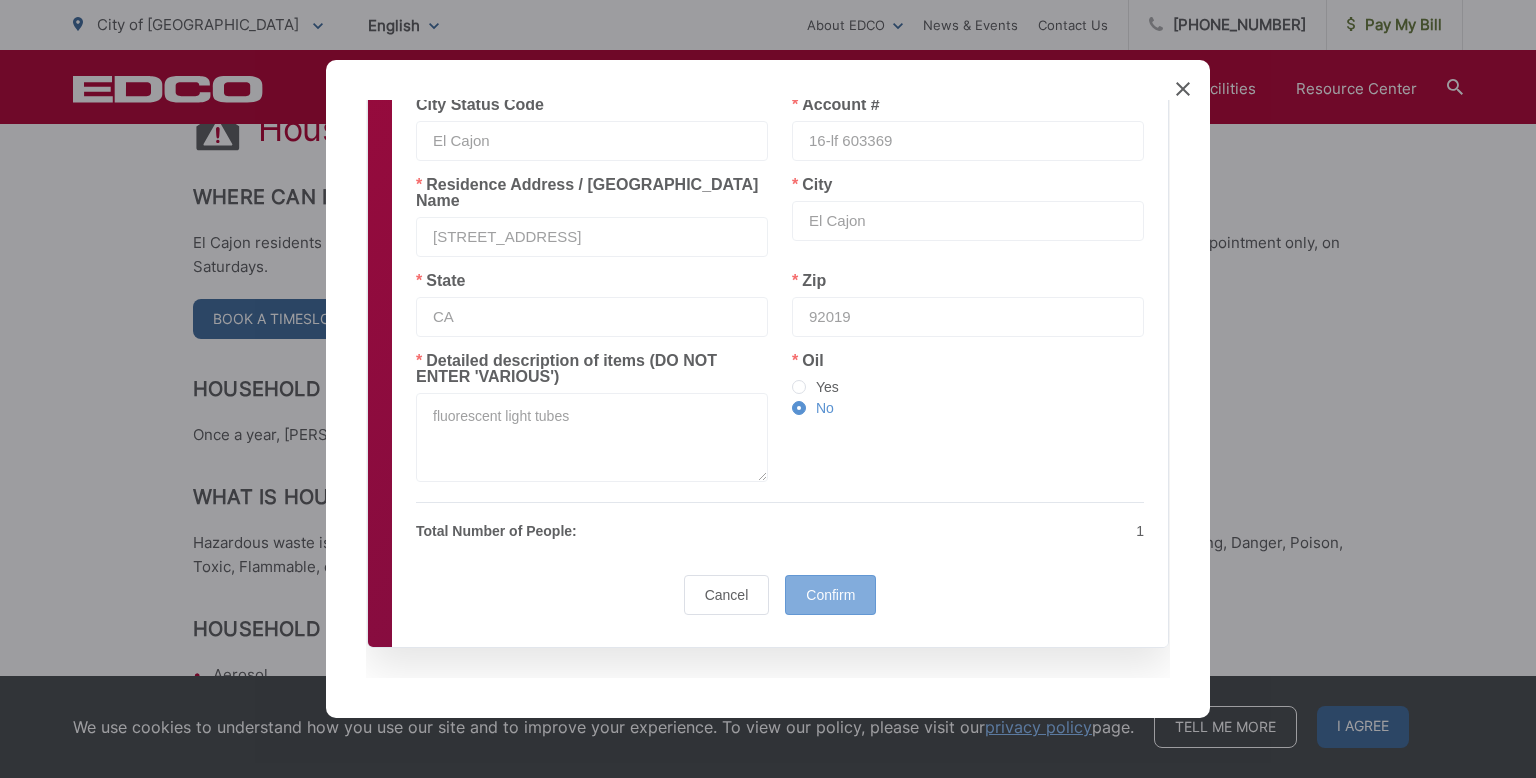 click on "Confirm" at bounding box center (830, 595) 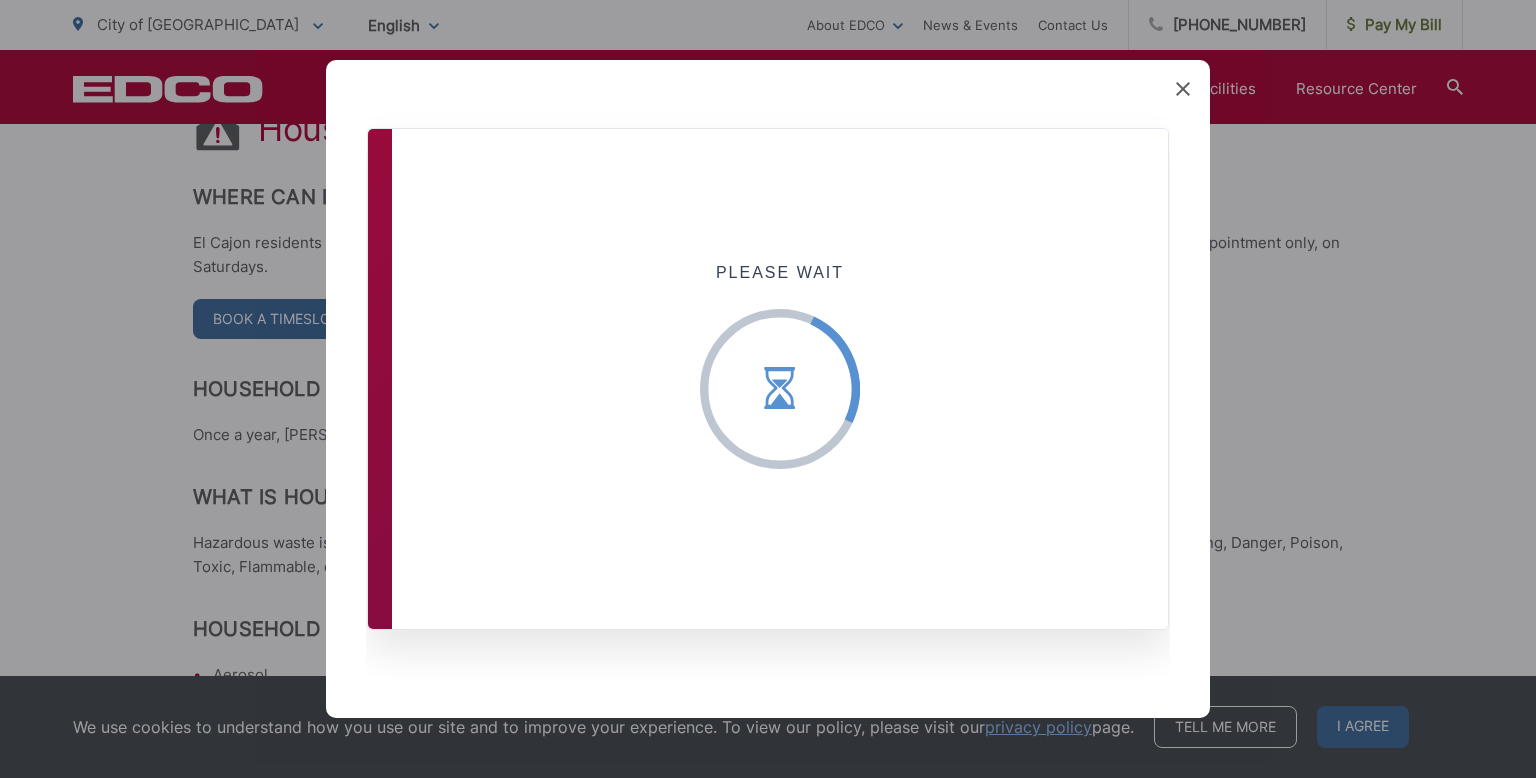scroll, scrollTop: 0, scrollLeft: 0, axis: both 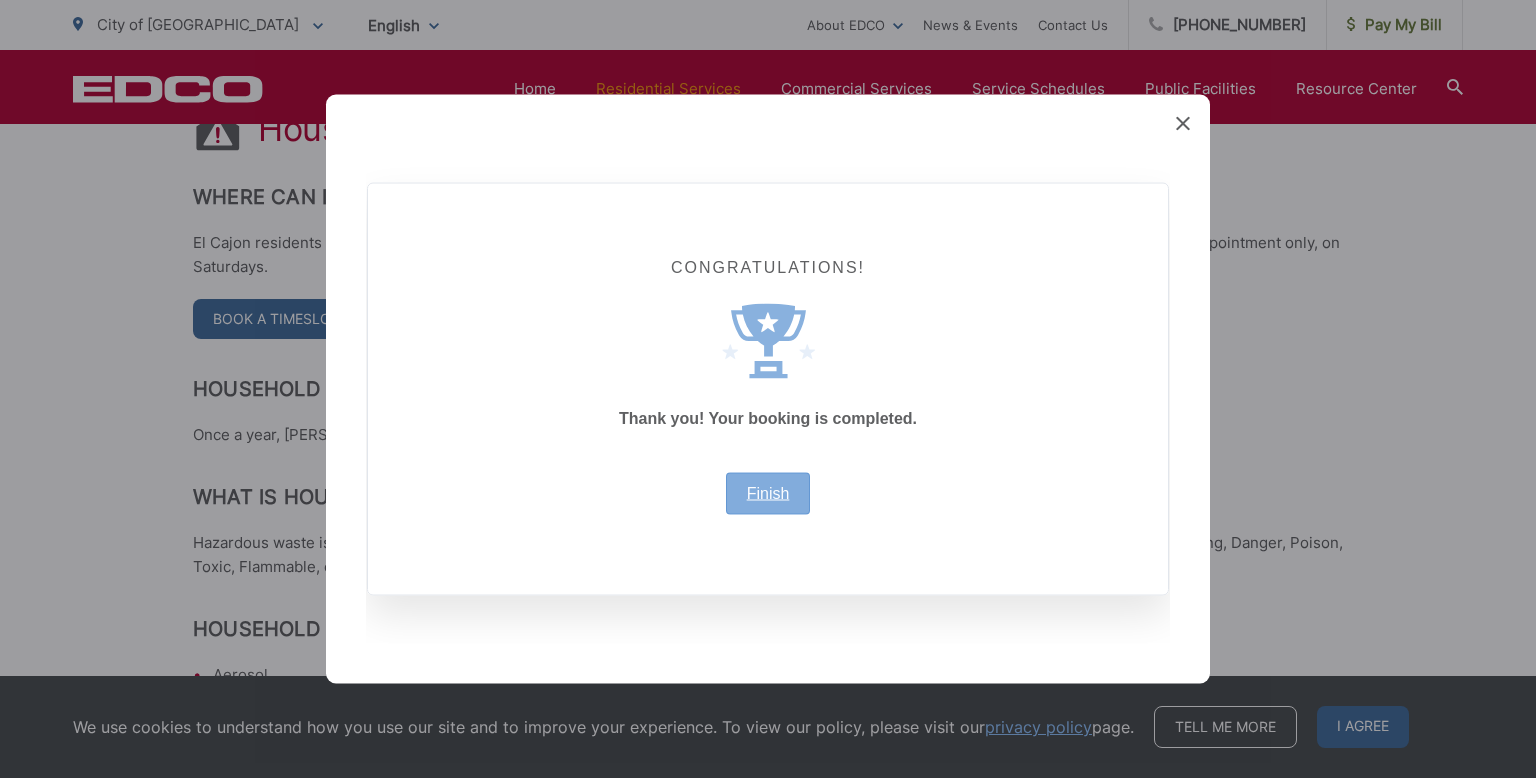 click on "Finish" at bounding box center [768, 494] 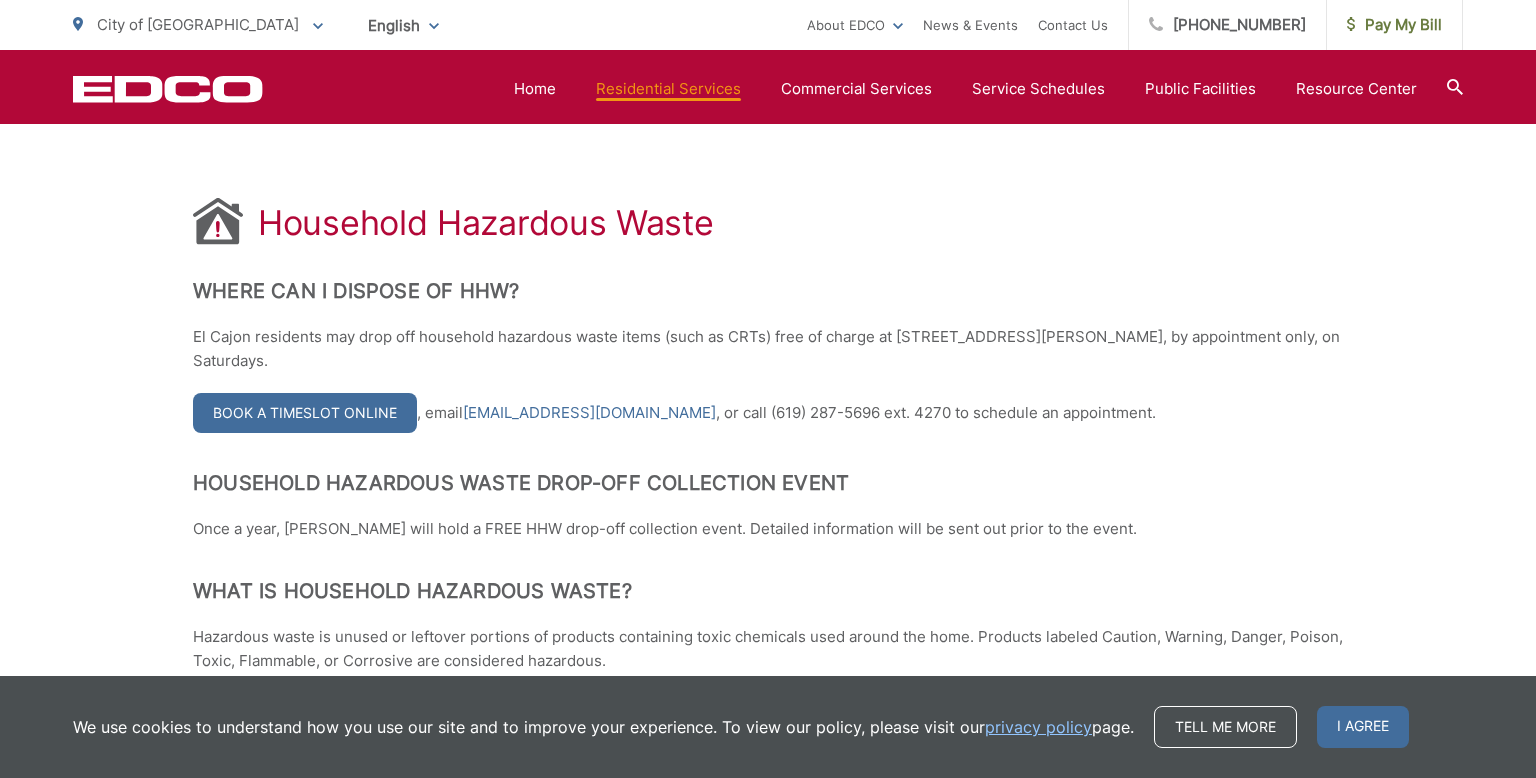scroll, scrollTop: 323, scrollLeft: 0, axis: vertical 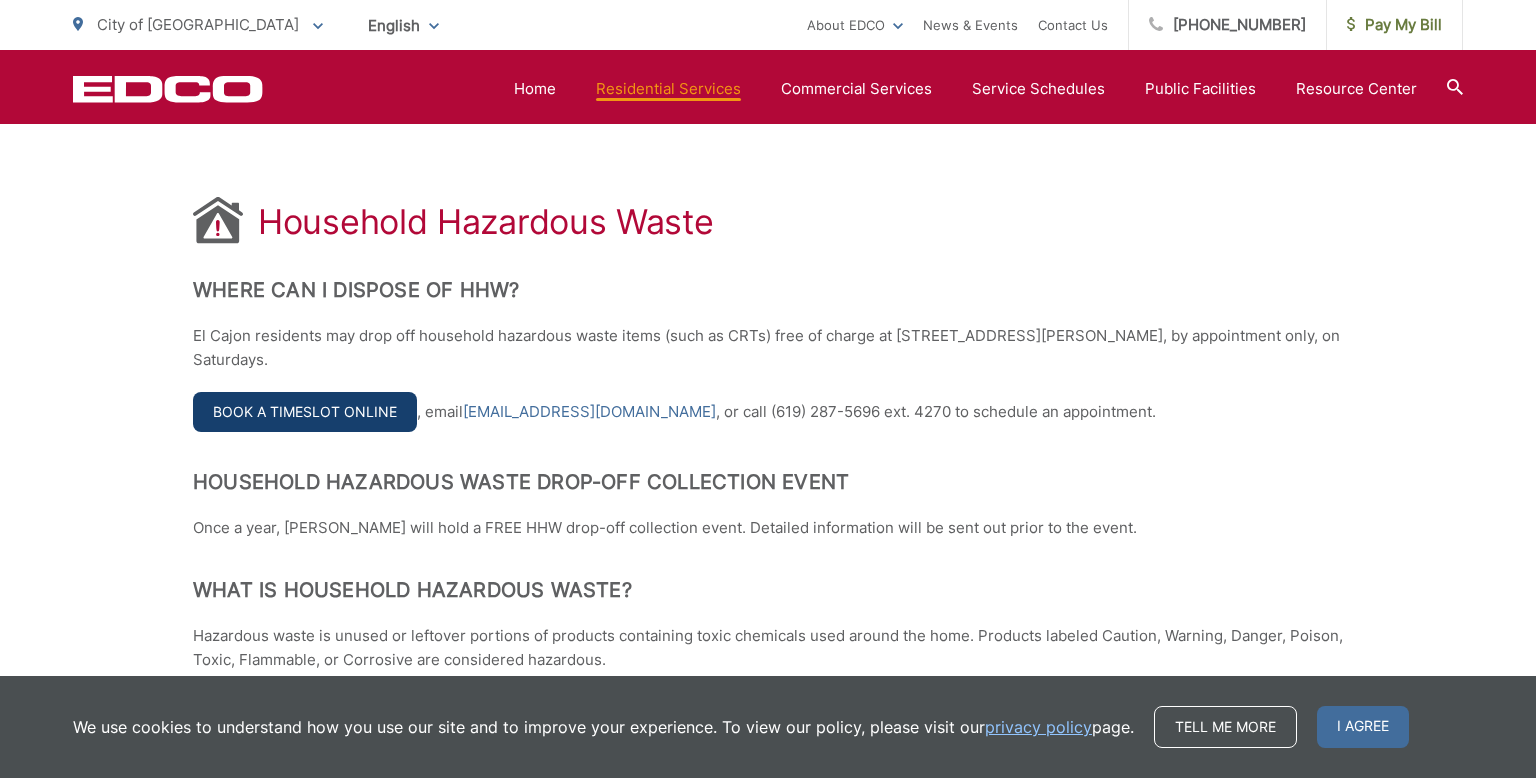 click on "Book a Timeslot Online" at bounding box center (305, 412) 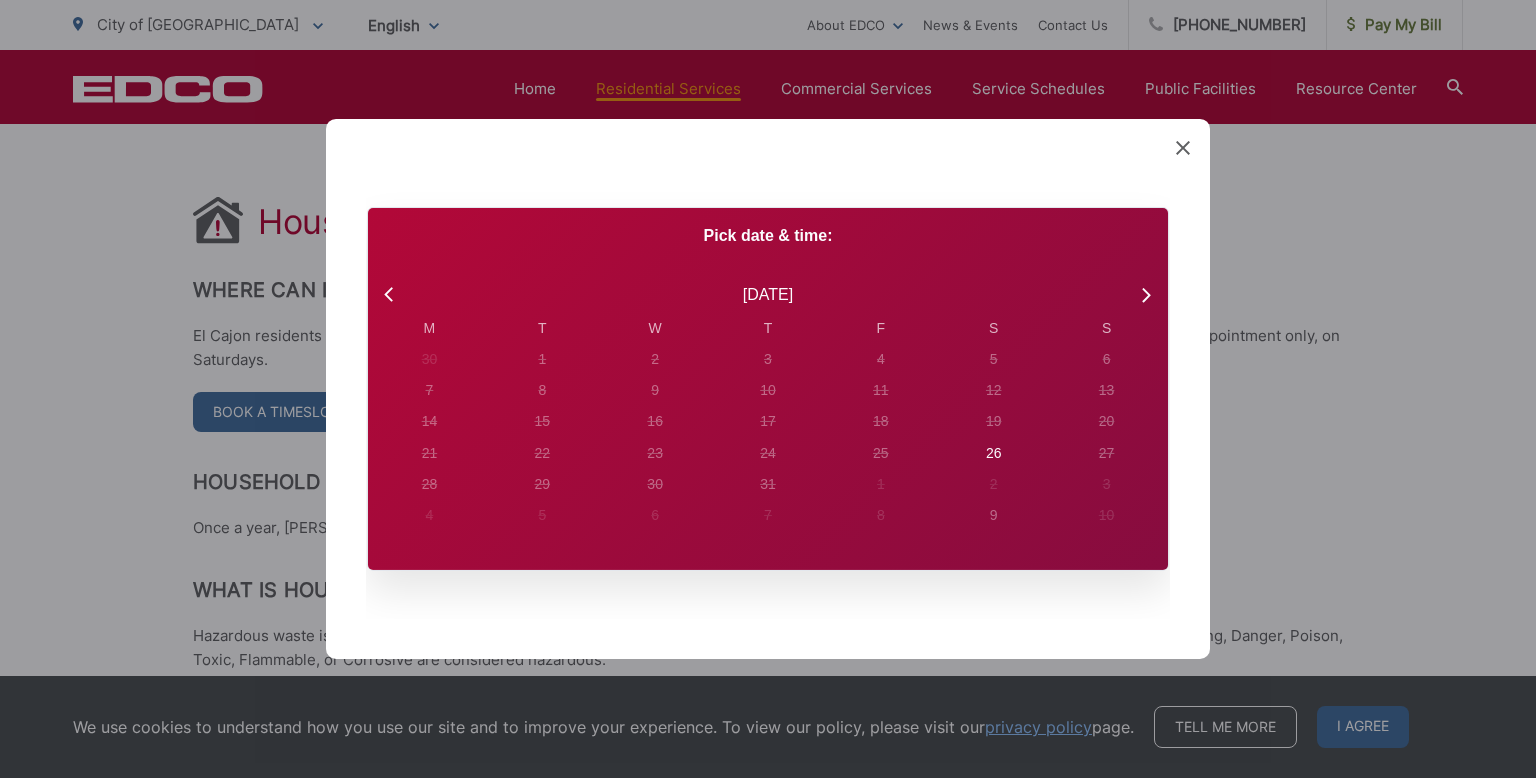 click 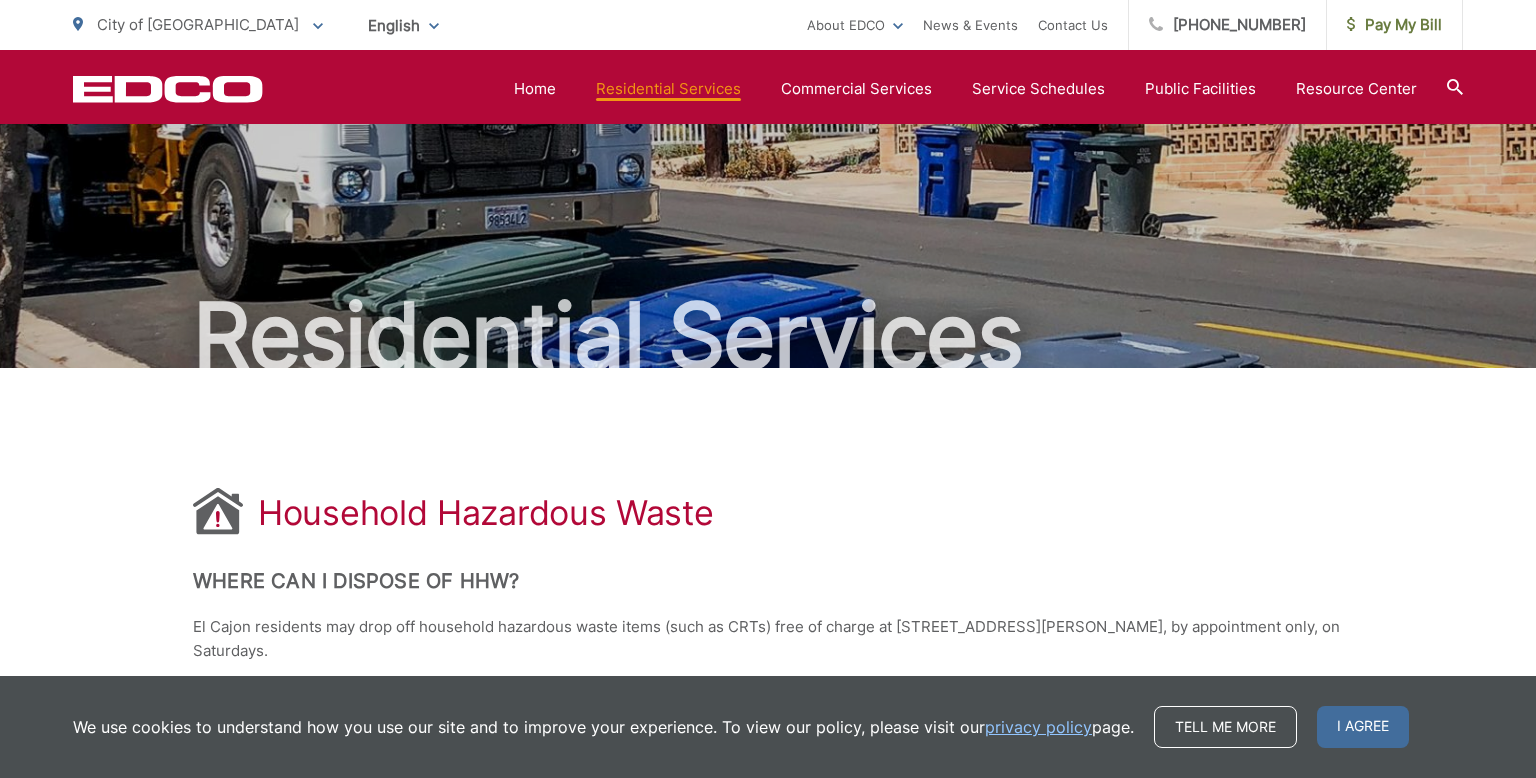 scroll, scrollTop: 0, scrollLeft: 0, axis: both 